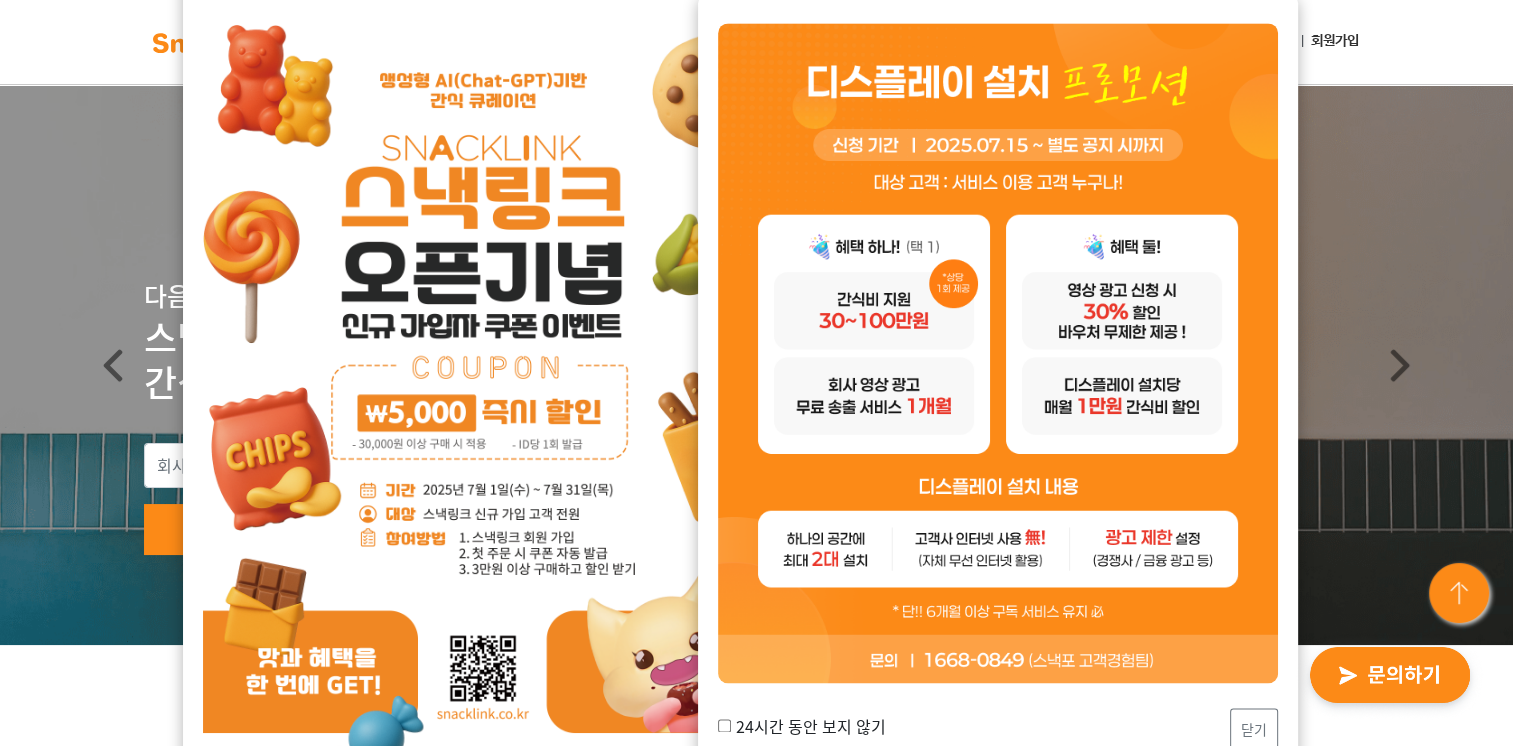 scroll, scrollTop: 0, scrollLeft: 0, axis: both 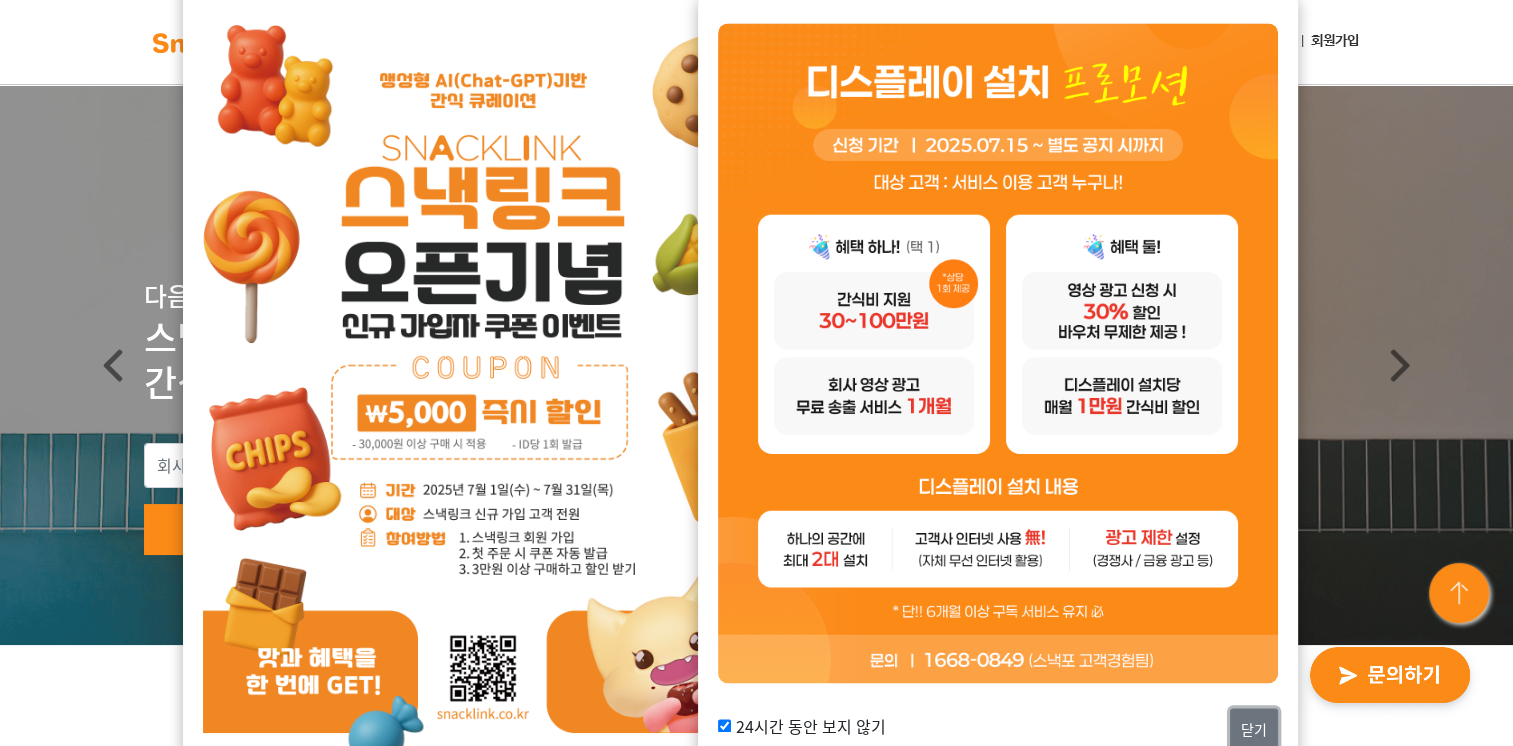 click on "닫기" at bounding box center (1254, 730) 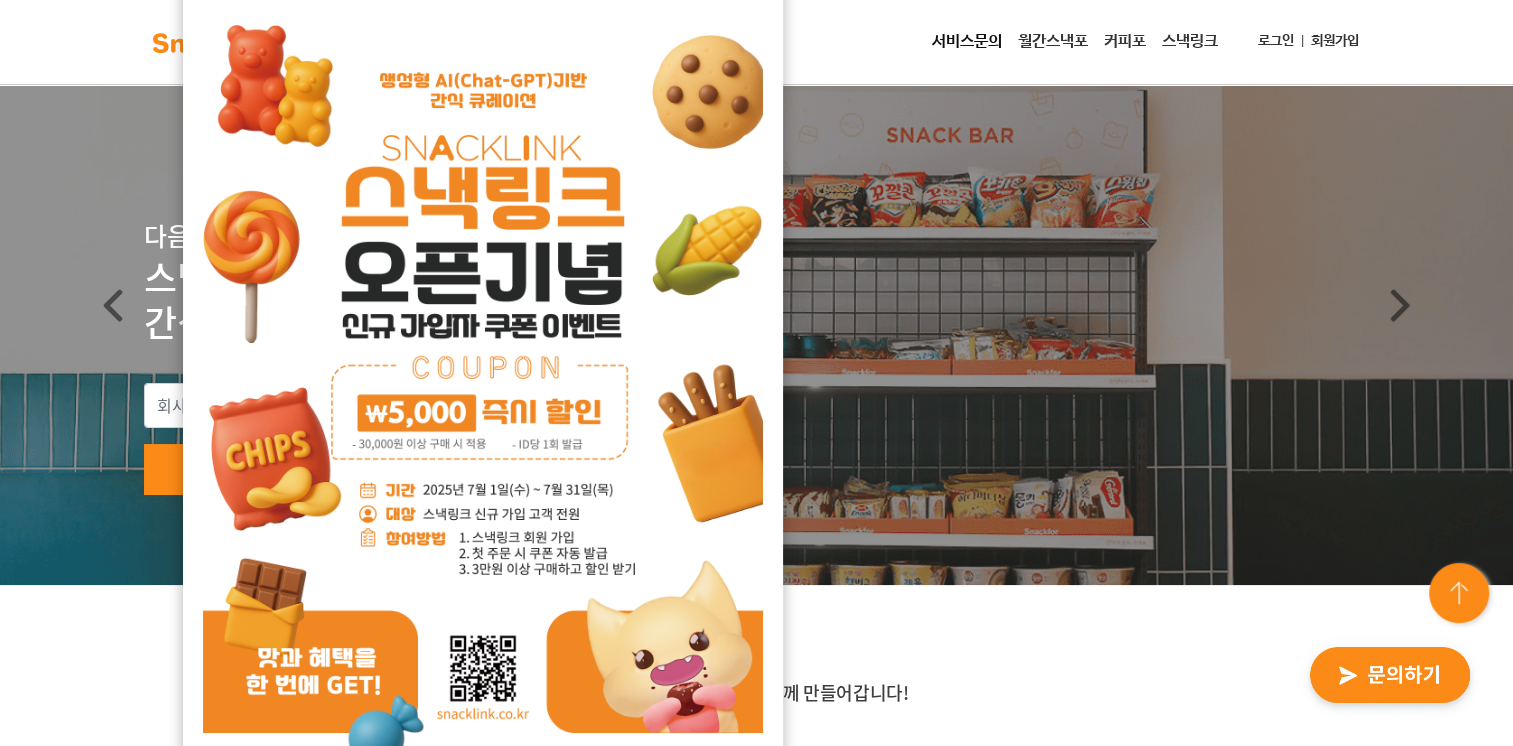 scroll, scrollTop: 0, scrollLeft: 0, axis: both 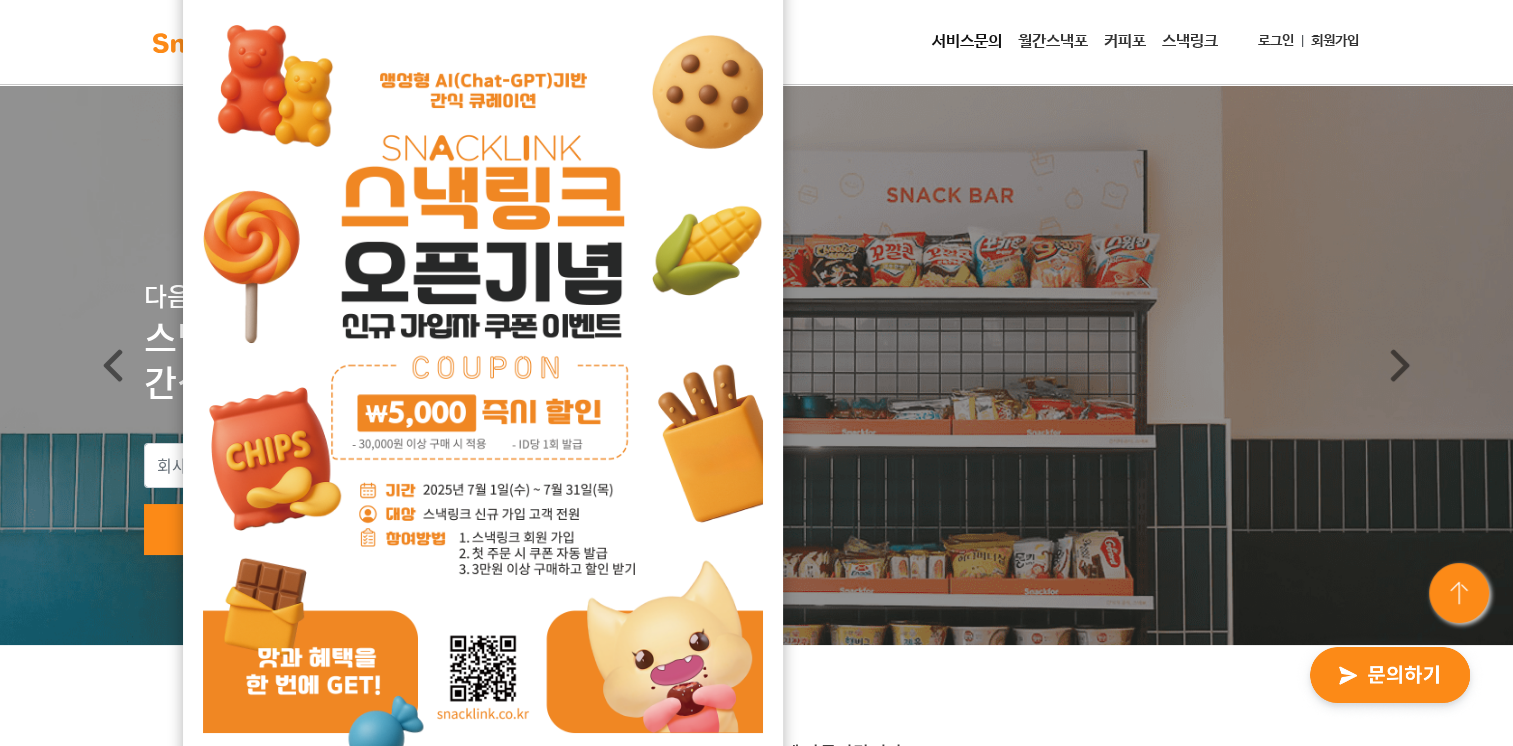 click at bounding box center (483, 393) 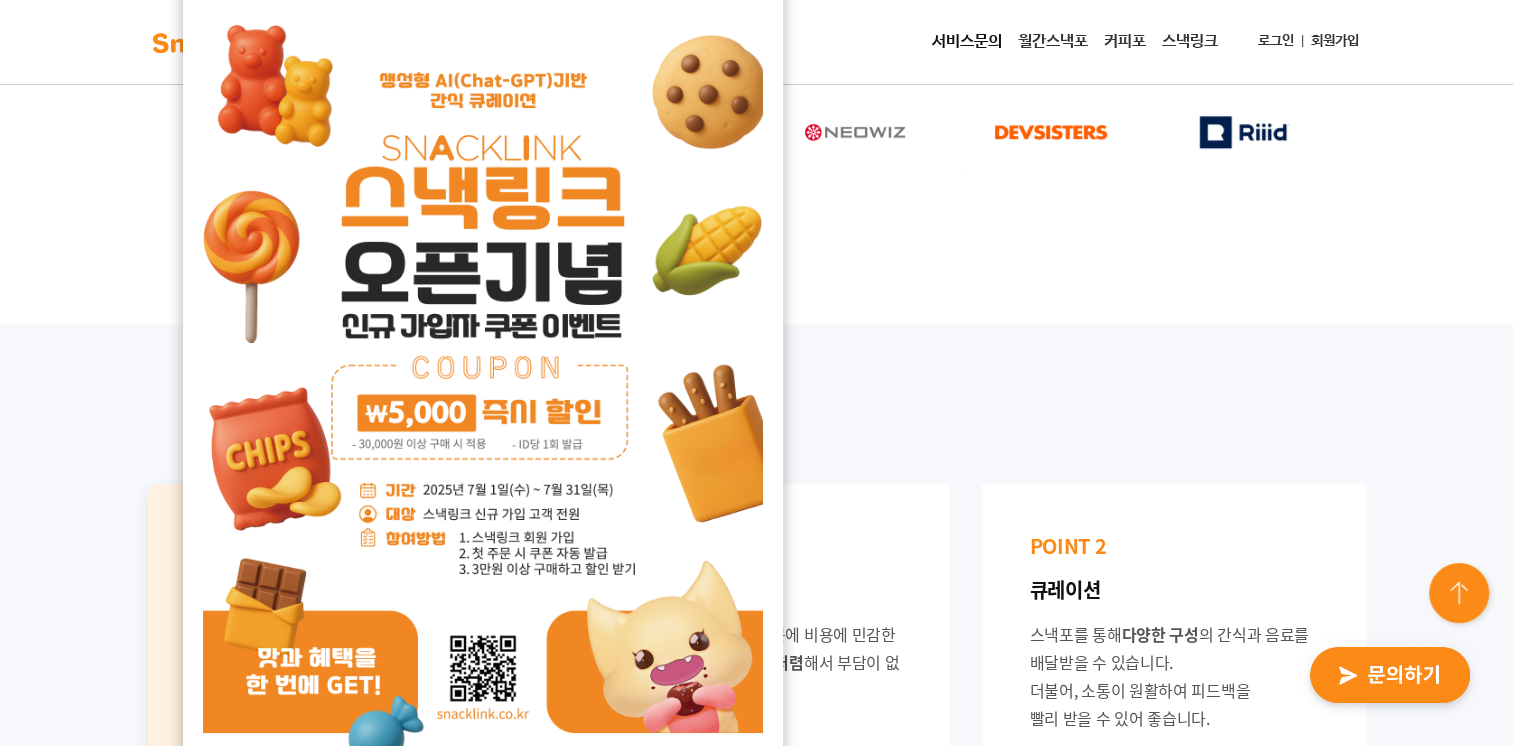 scroll, scrollTop: 1200, scrollLeft: 0, axis: vertical 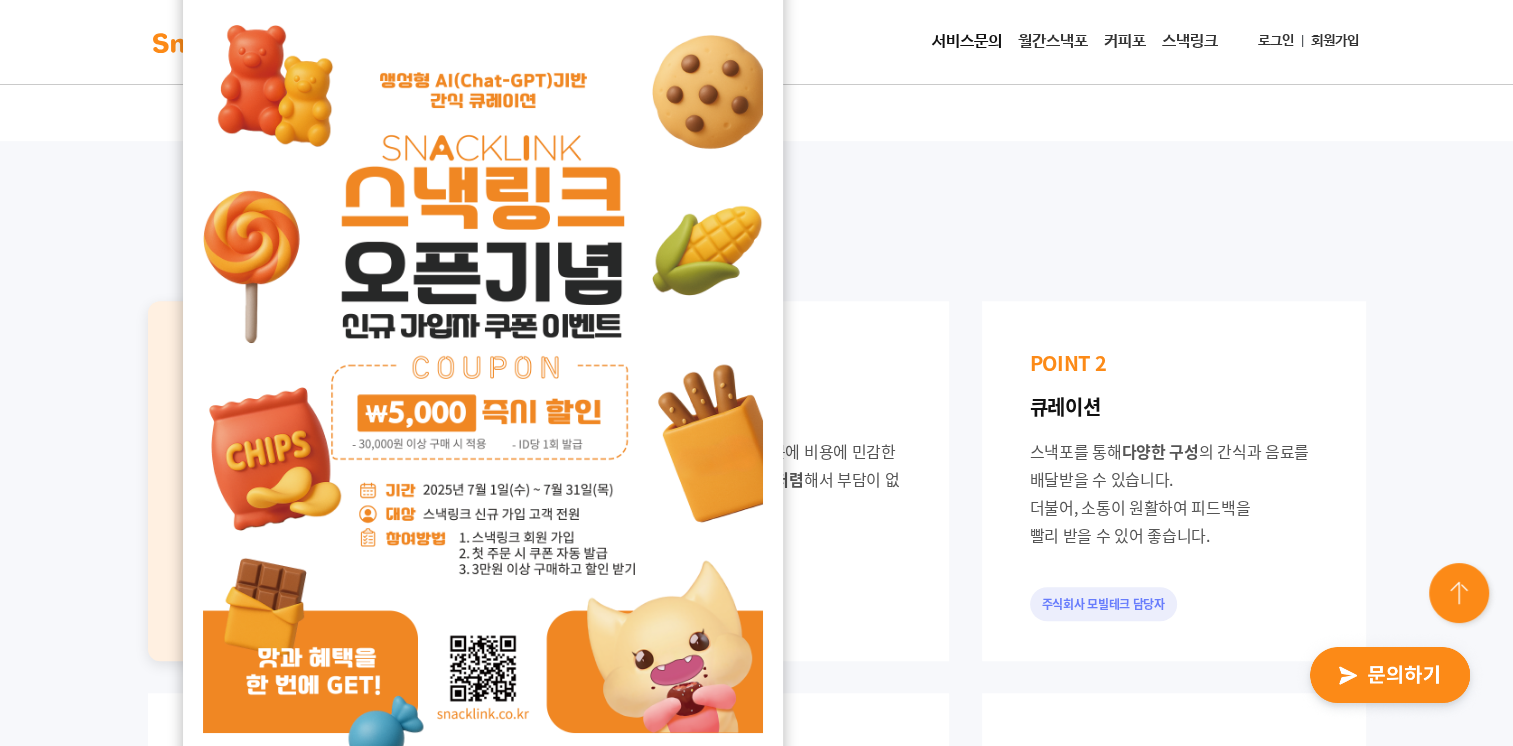click at bounding box center [483, 393] 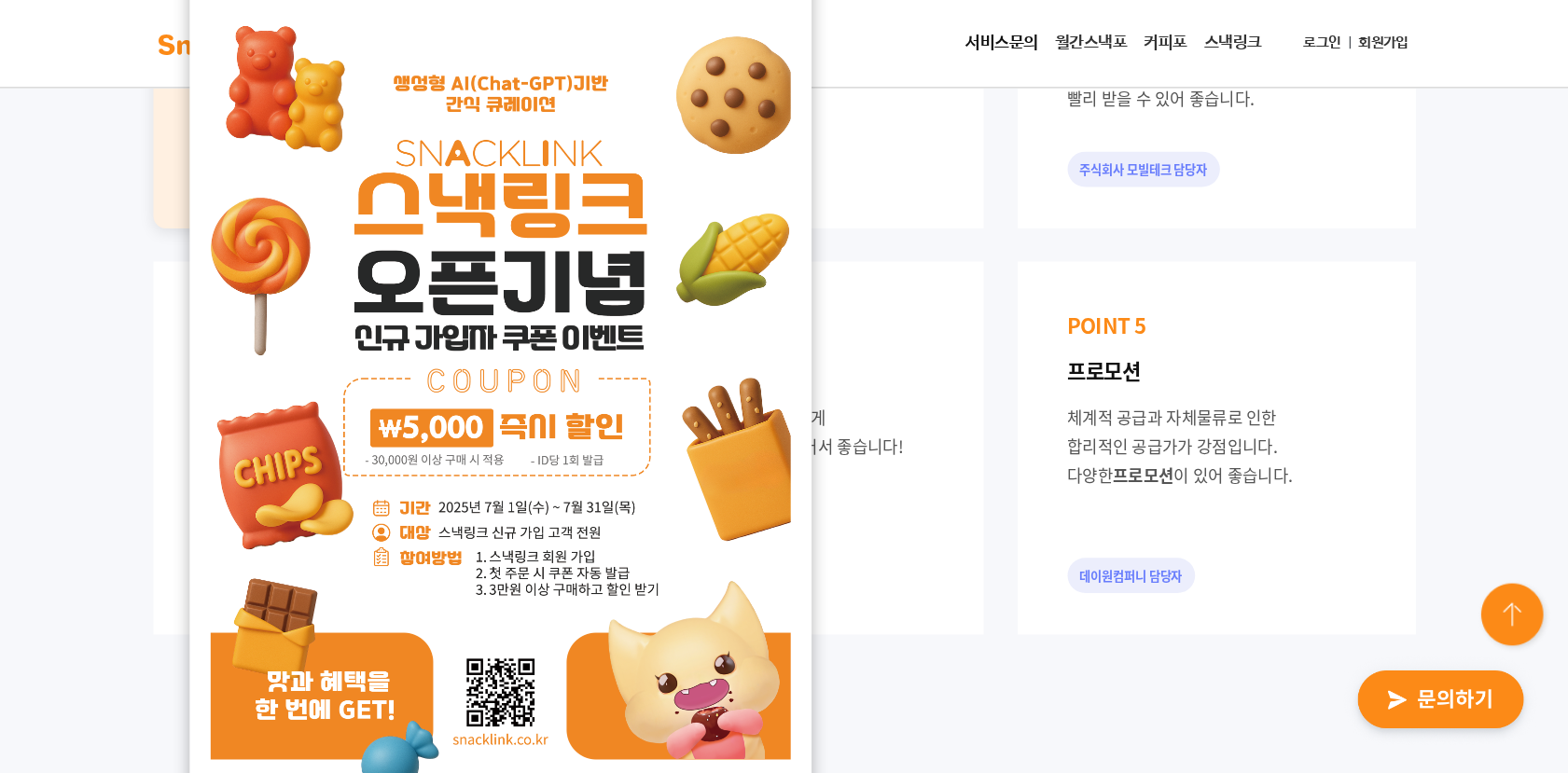 scroll, scrollTop: 1865, scrollLeft: 0, axis: vertical 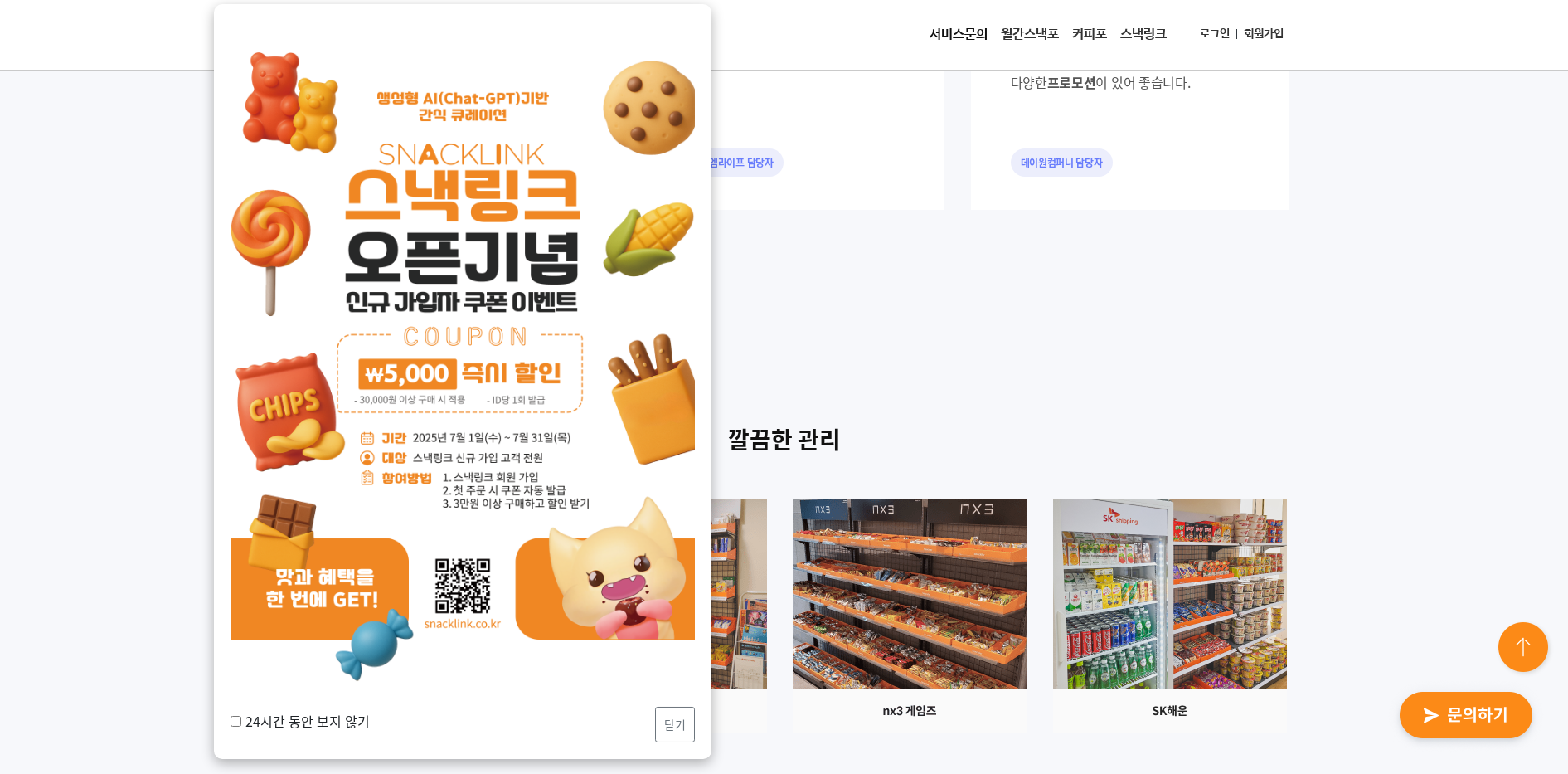 click on "24시간 동안 보지 않기
닫기" at bounding box center [463, 724] 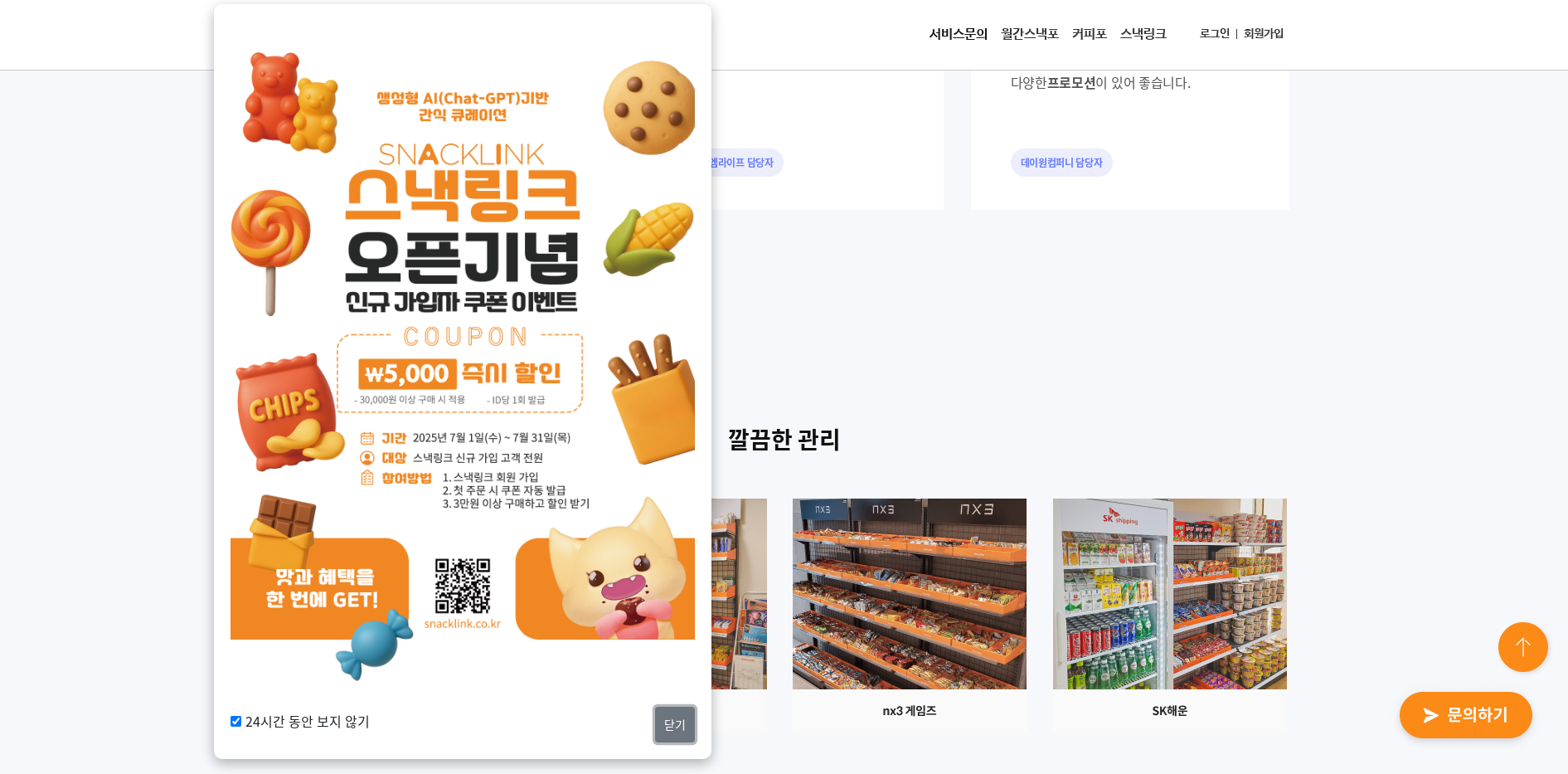 click on "닫기" at bounding box center [675, 724] 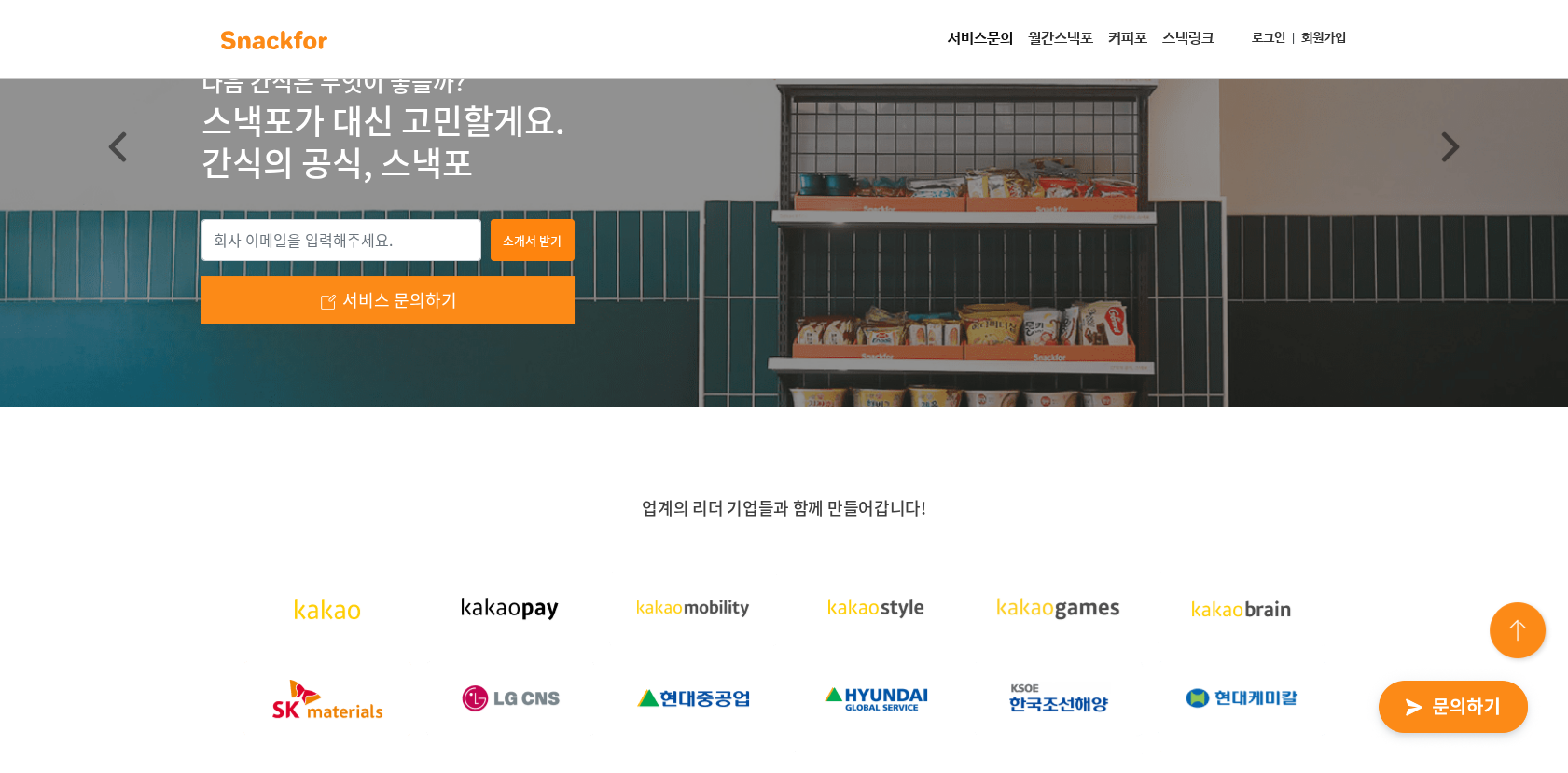 scroll, scrollTop: 621, scrollLeft: 0, axis: vertical 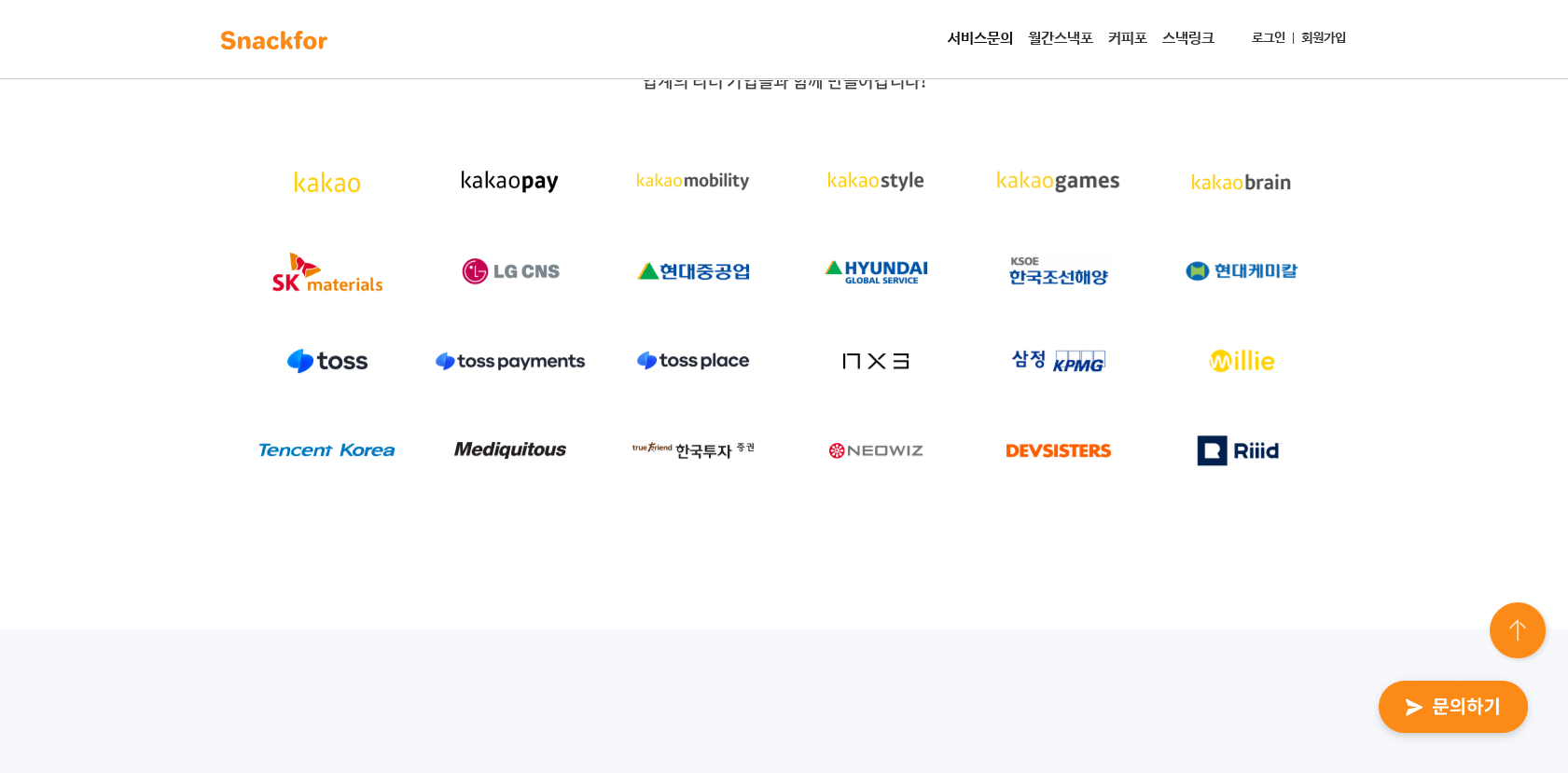 click at bounding box center [274, 40] 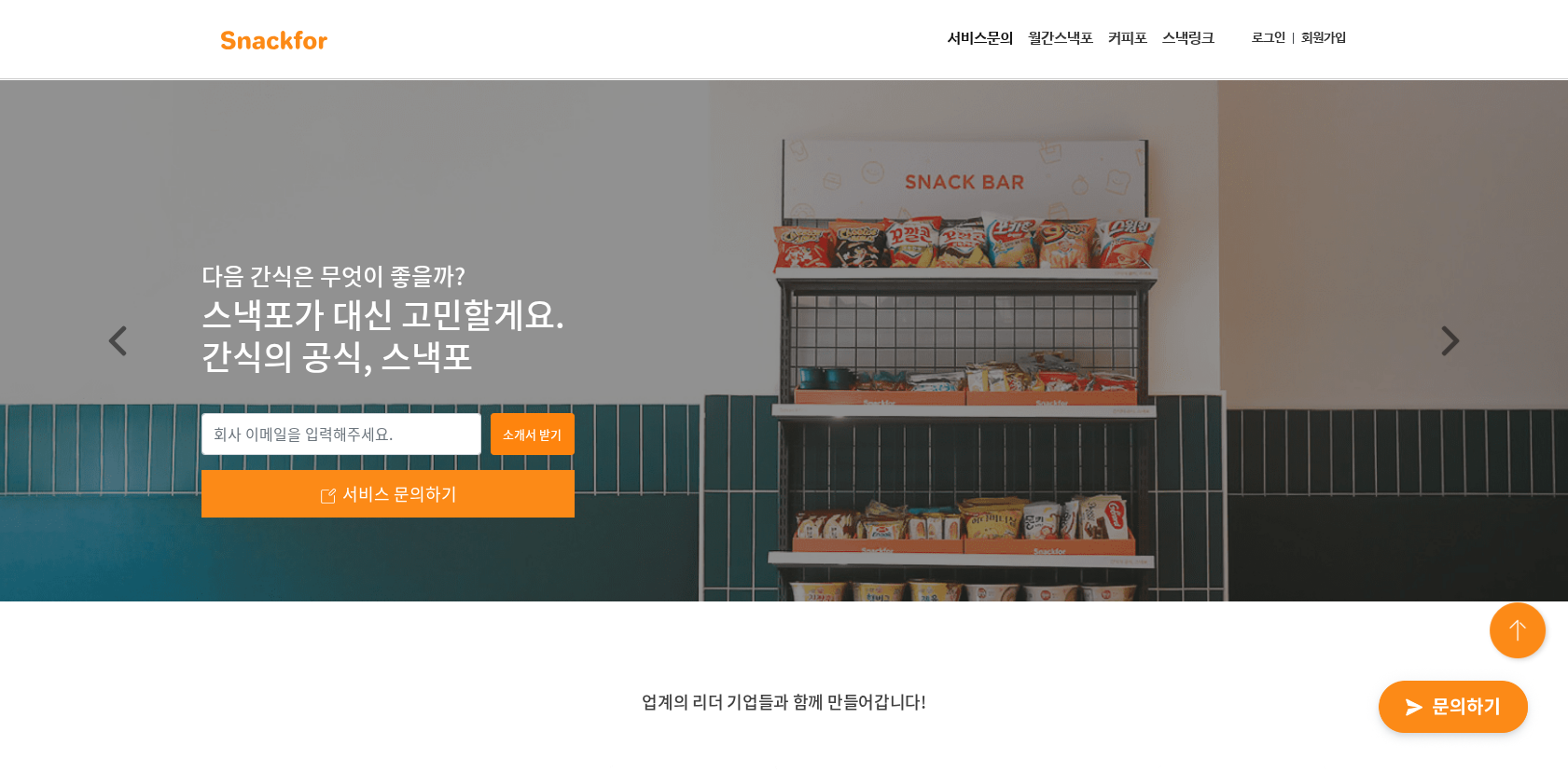 scroll, scrollTop: 0, scrollLeft: 0, axis: both 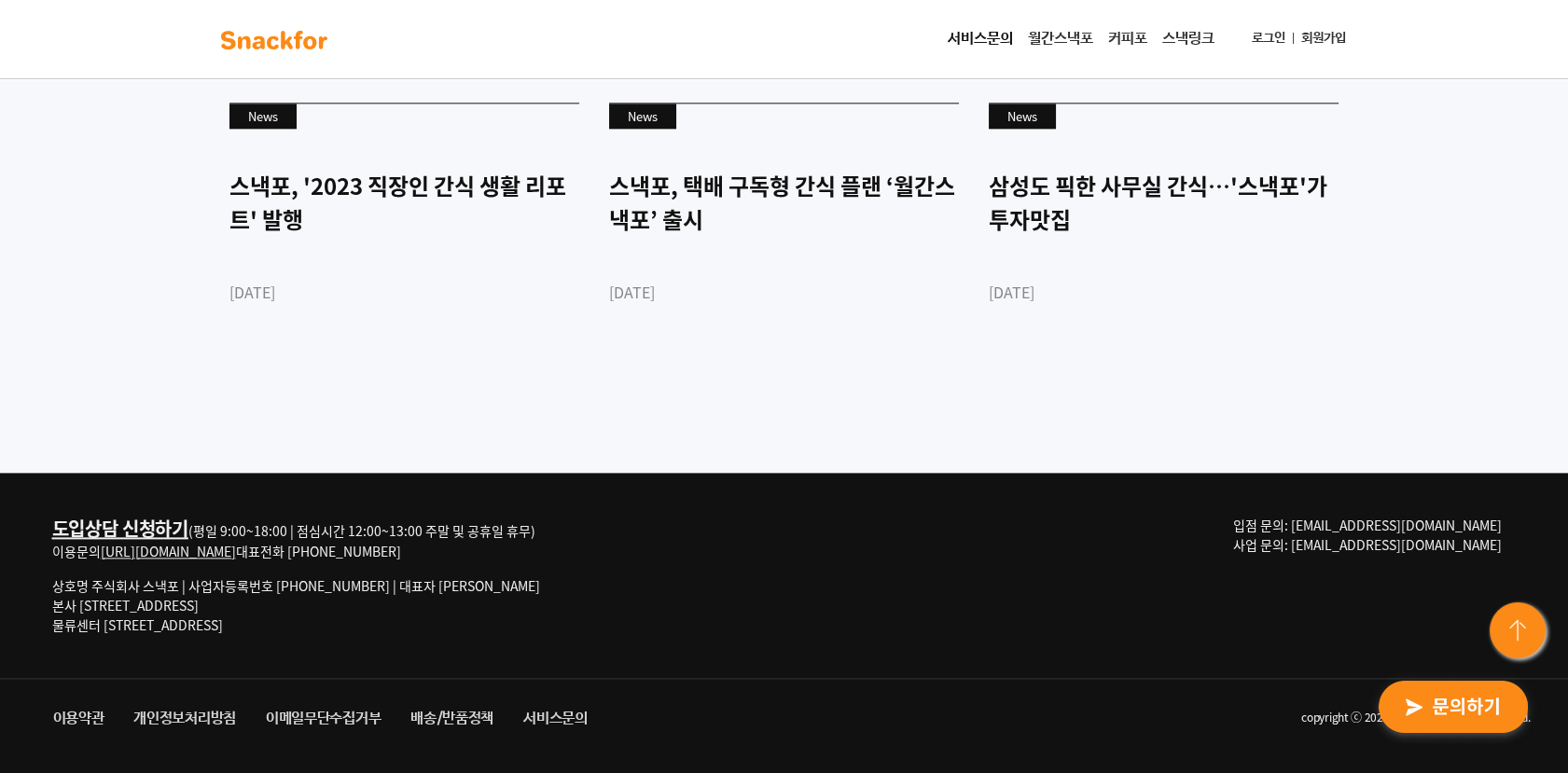 drag, startPoint x: 80, startPoint y: 603, endPoint x: 239, endPoint y: 610, distance: 159.15401 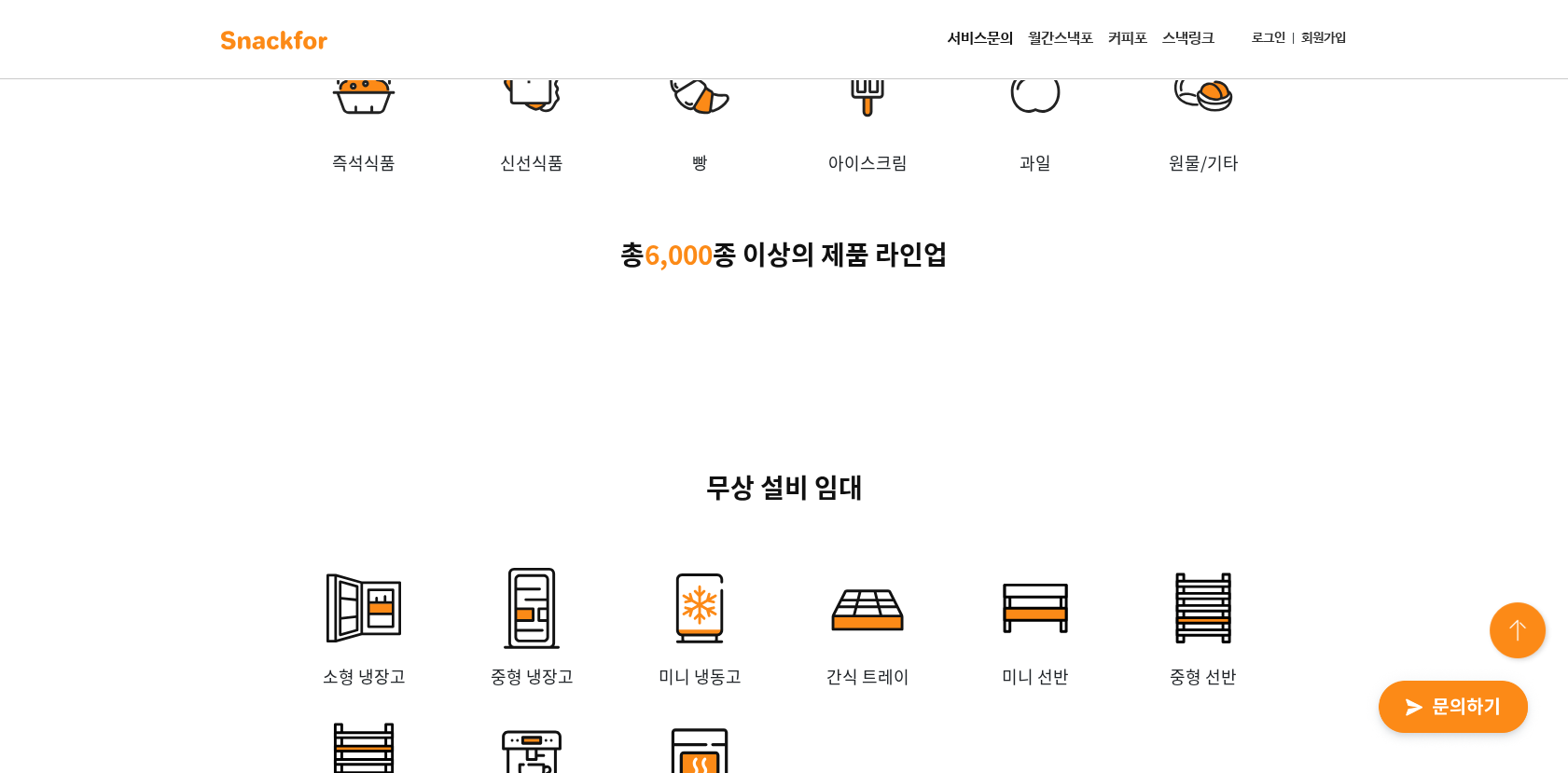 scroll, scrollTop: 4029, scrollLeft: 0, axis: vertical 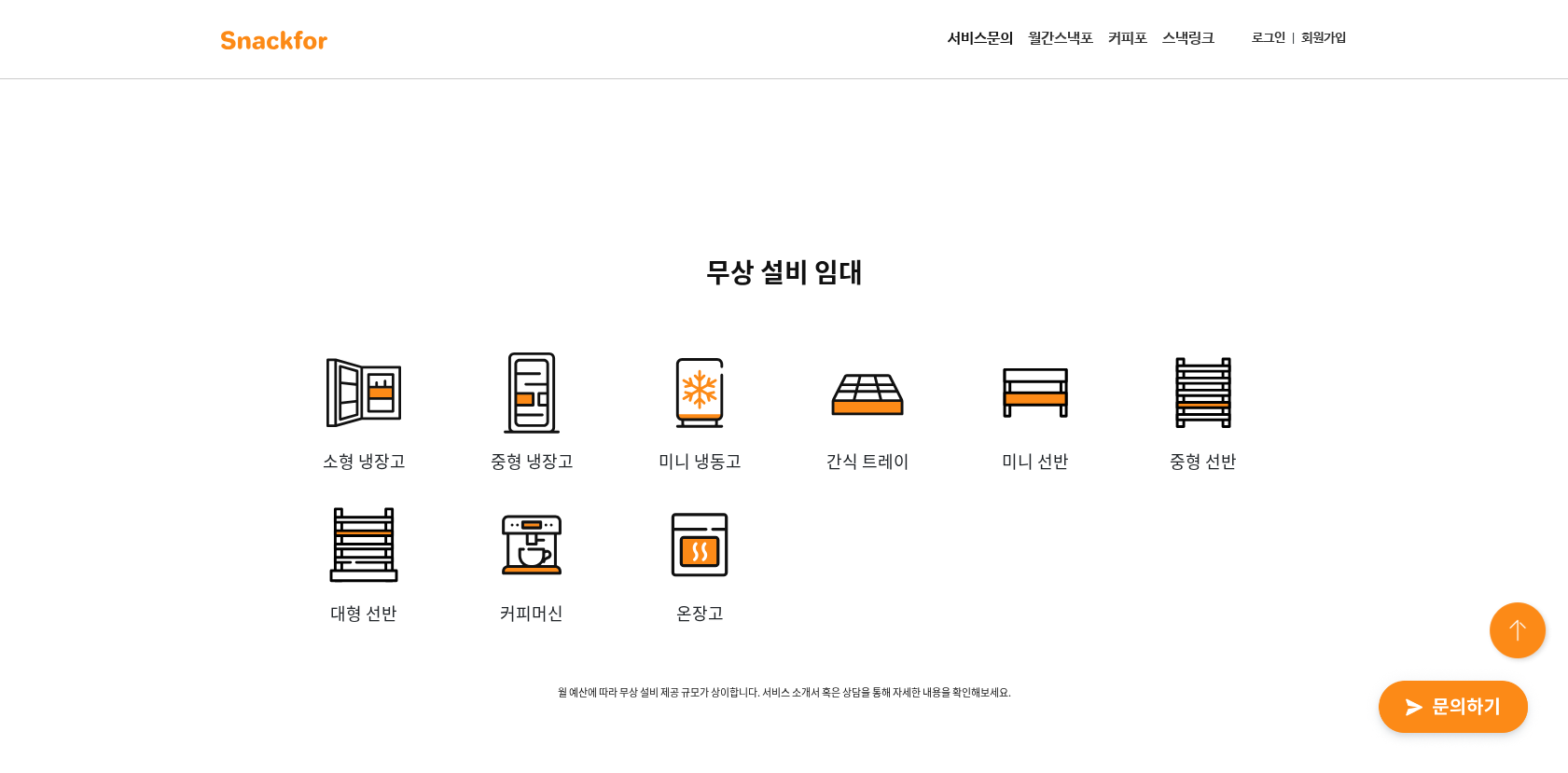 click at bounding box center [532, -131] 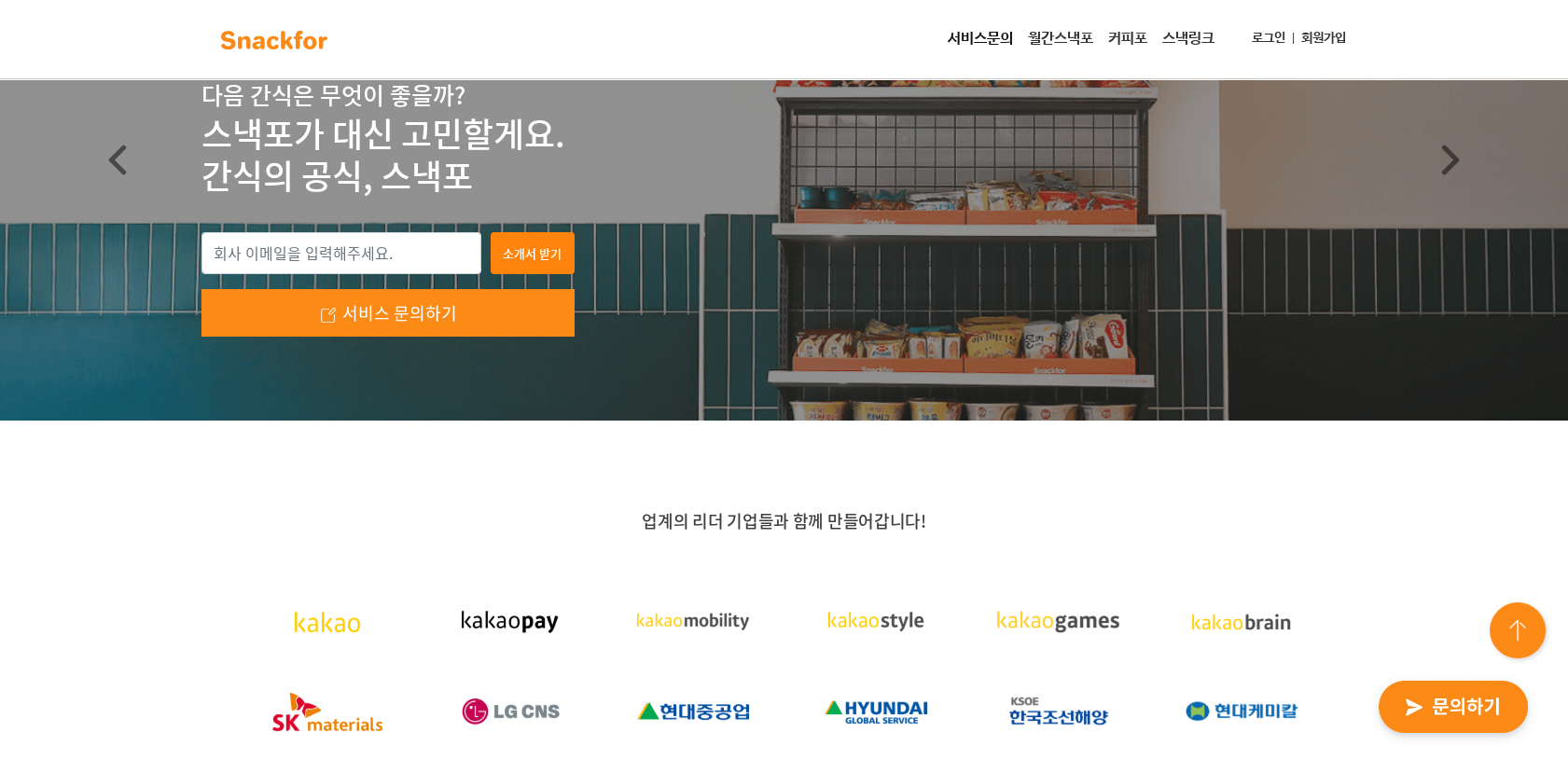 scroll, scrollTop: 0, scrollLeft: 0, axis: both 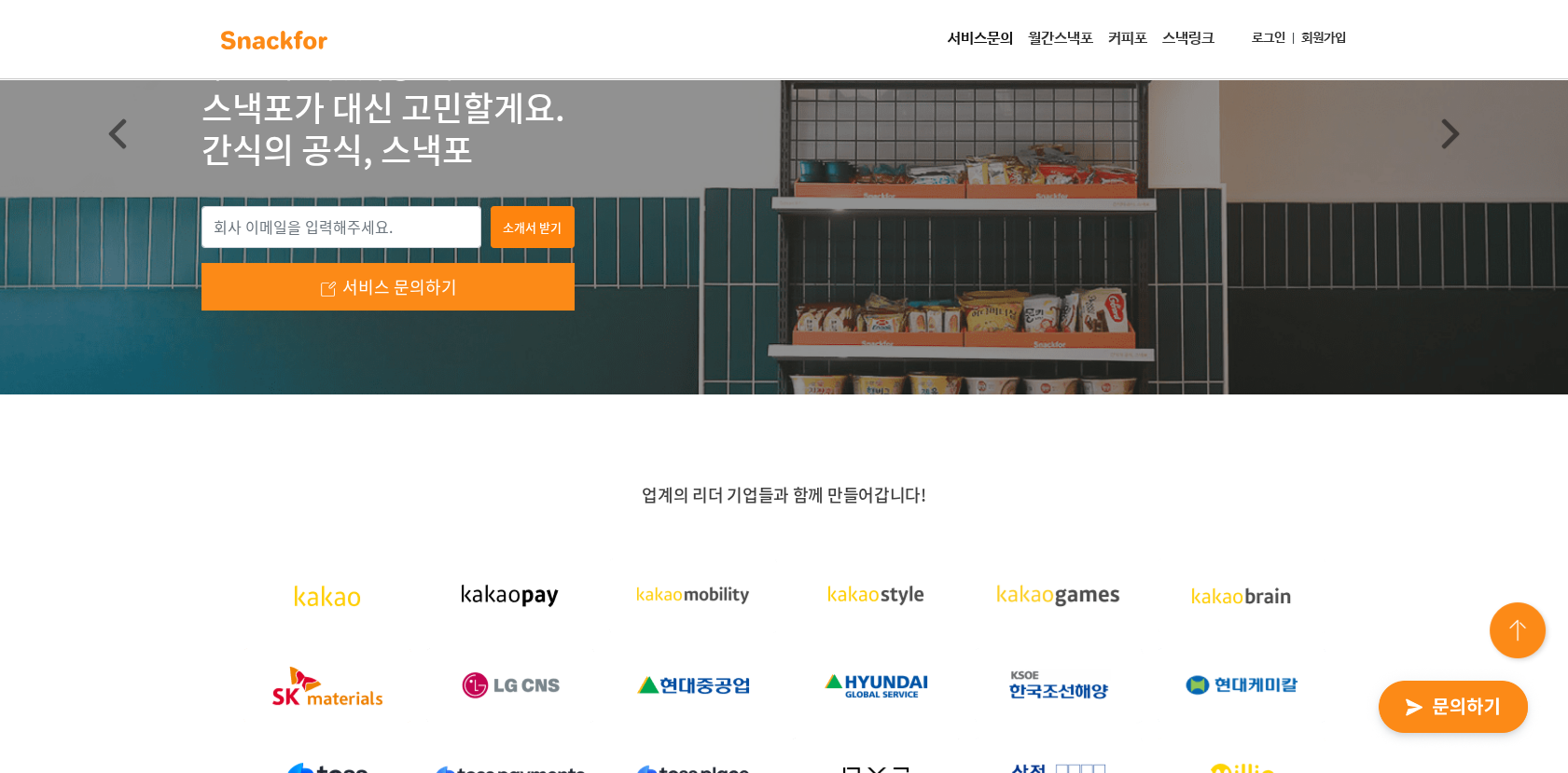 click on "월간스낵포" at bounding box center (1061, 39) 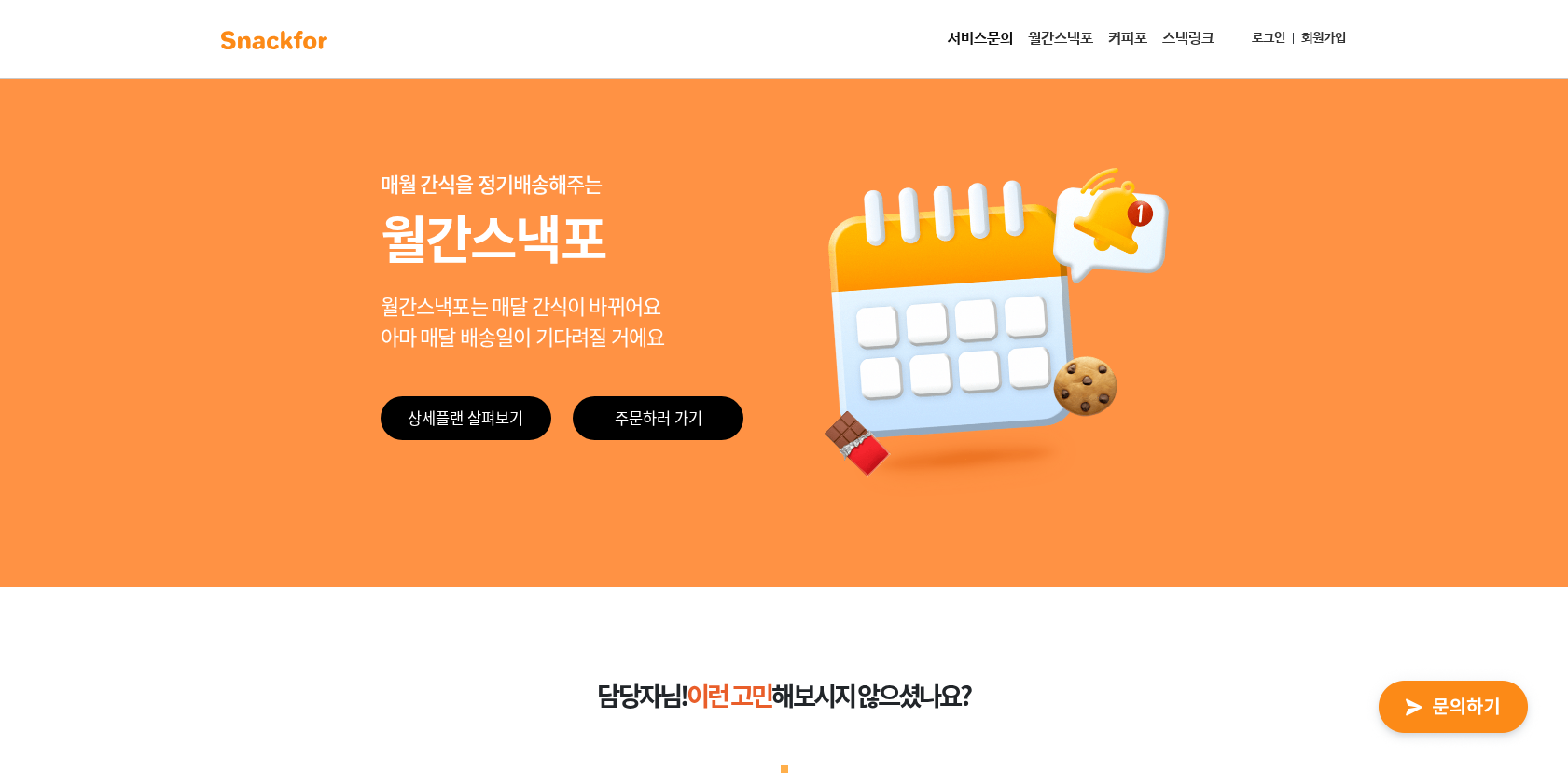 scroll, scrollTop: 0, scrollLeft: 0, axis: both 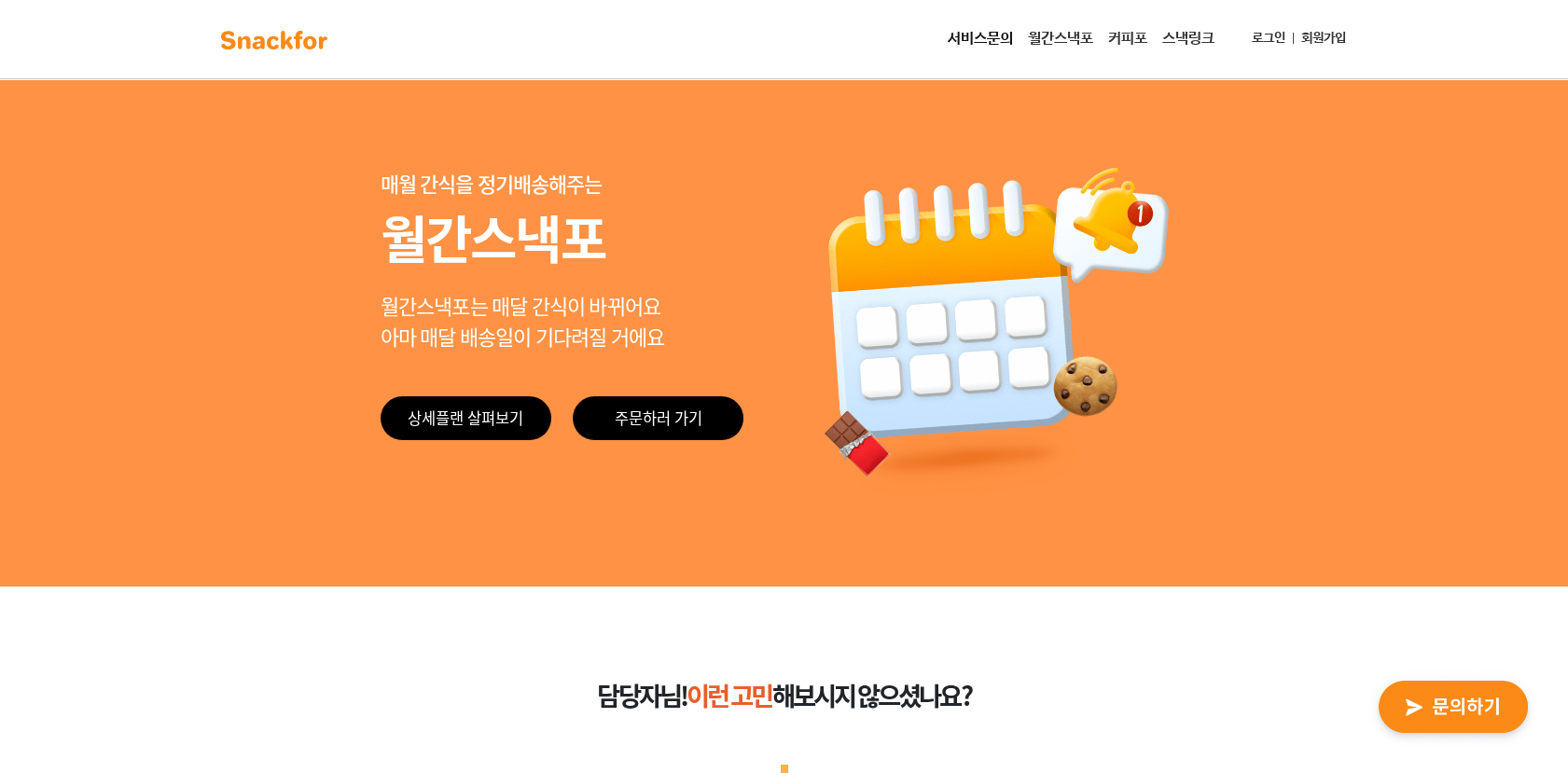 click on "커피포" at bounding box center [1128, 39] 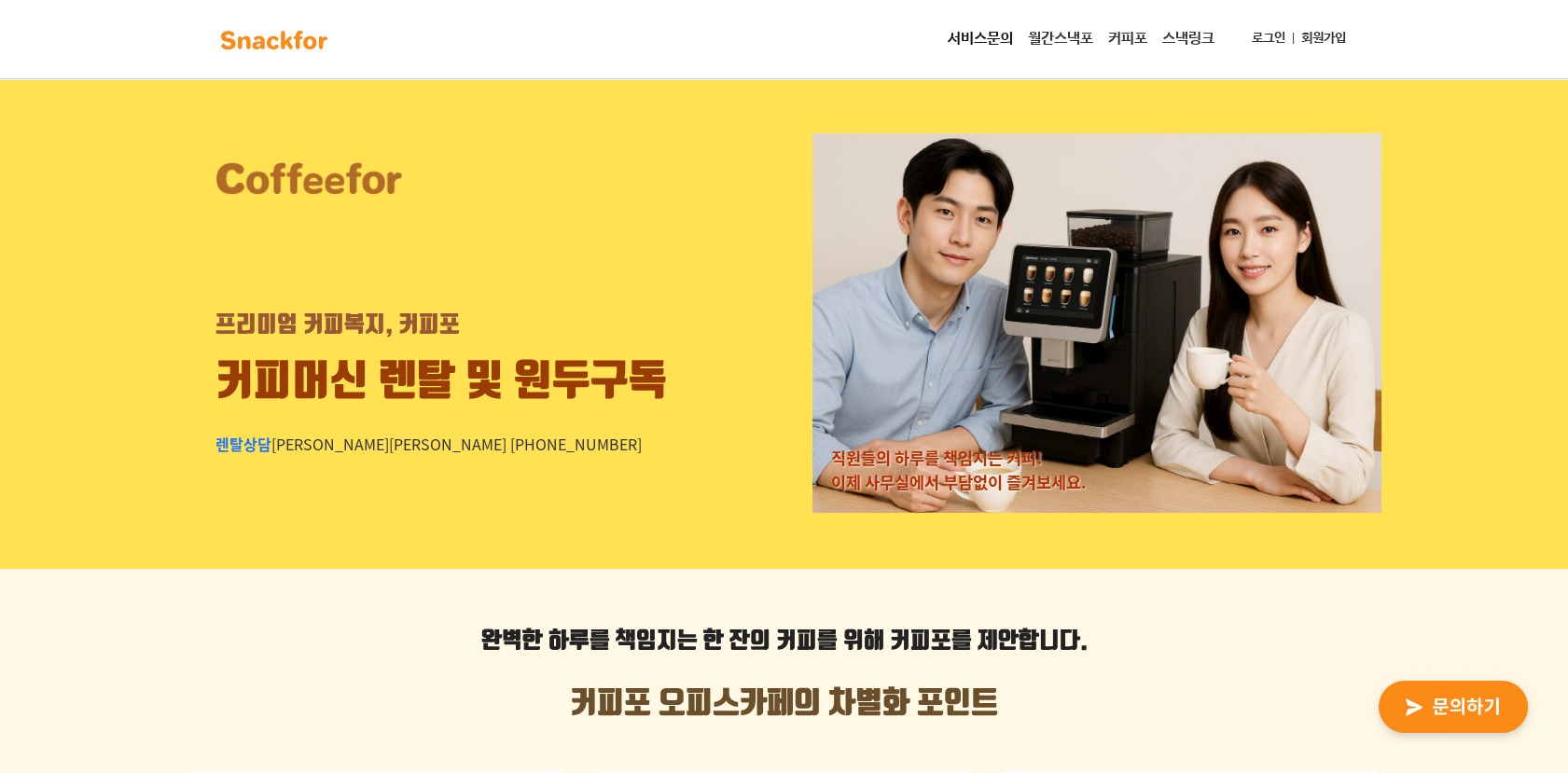 scroll, scrollTop: 0, scrollLeft: 0, axis: both 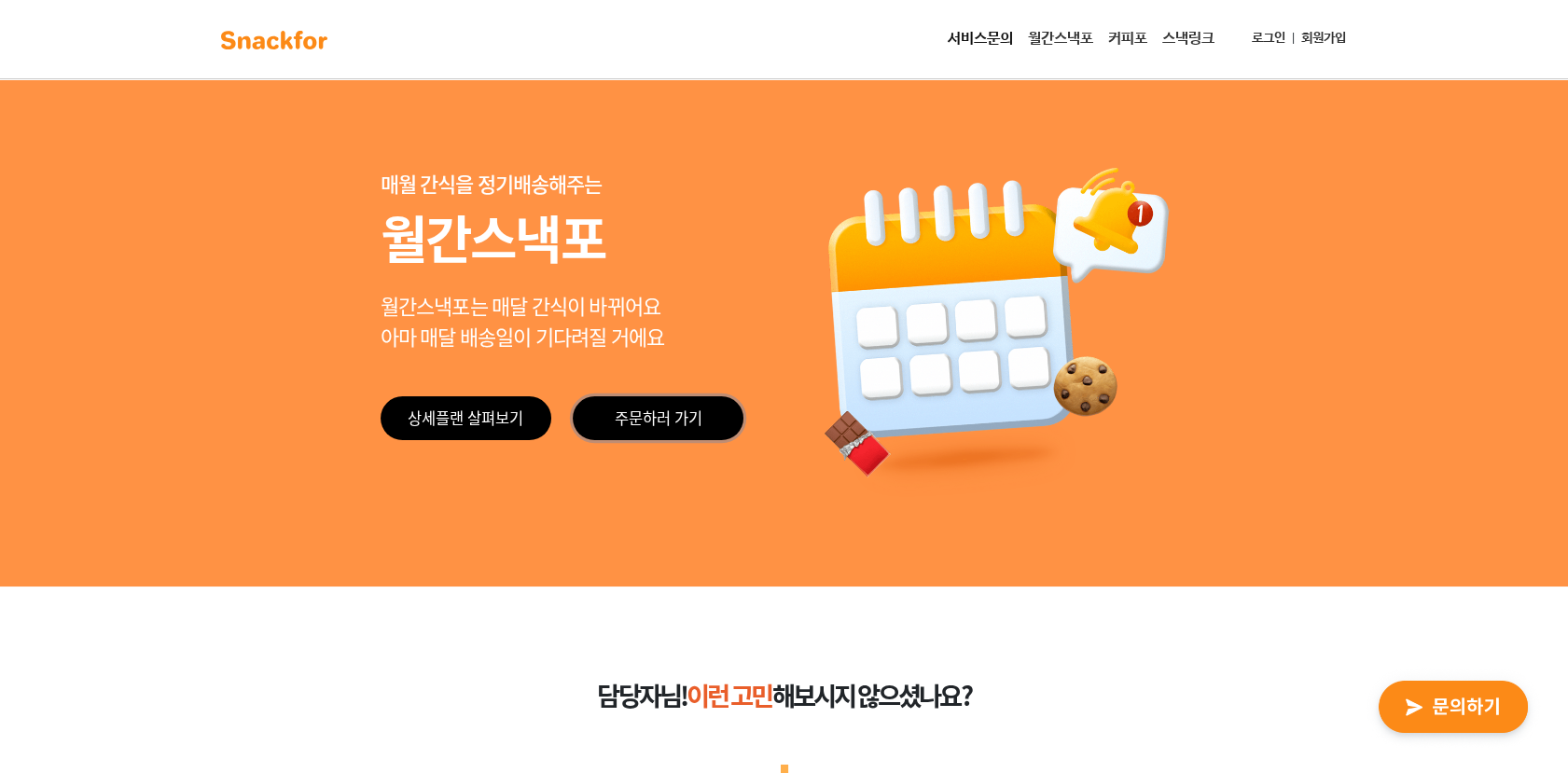 click on "주문하러 가기" at bounding box center (658, 418) 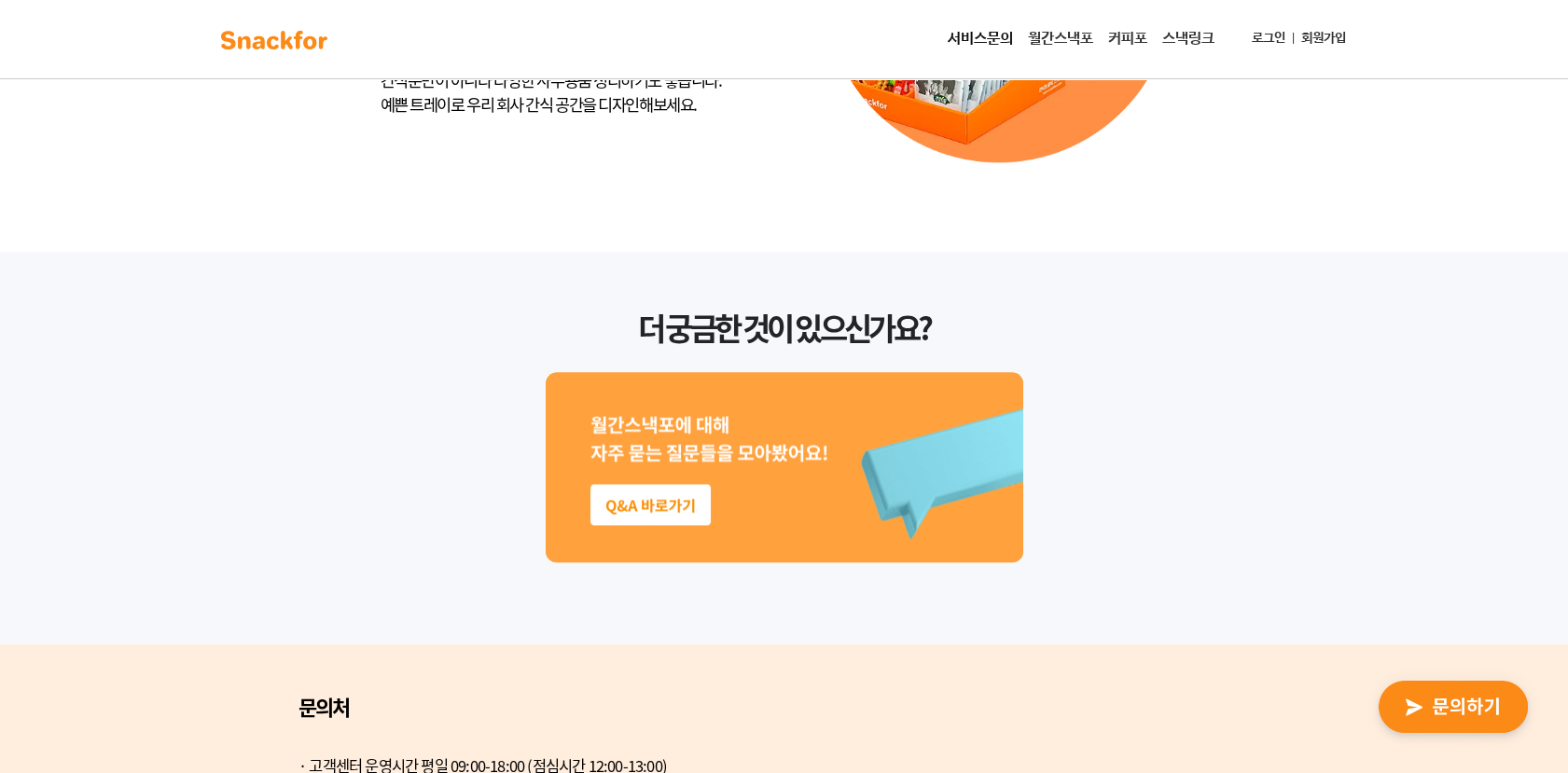 scroll, scrollTop: 4882, scrollLeft: 0, axis: vertical 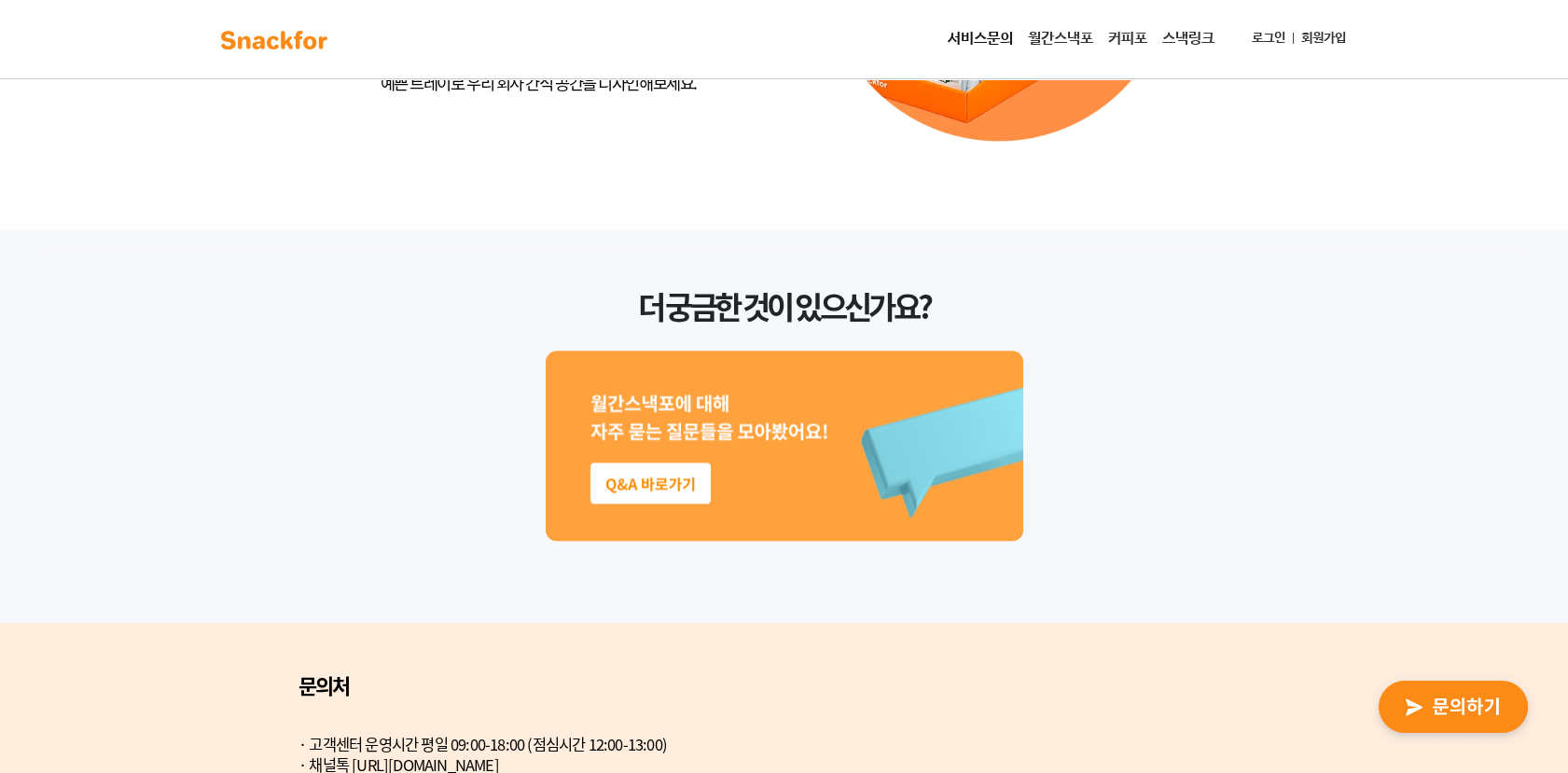 click on "월간스낵포" at bounding box center (1061, 39) 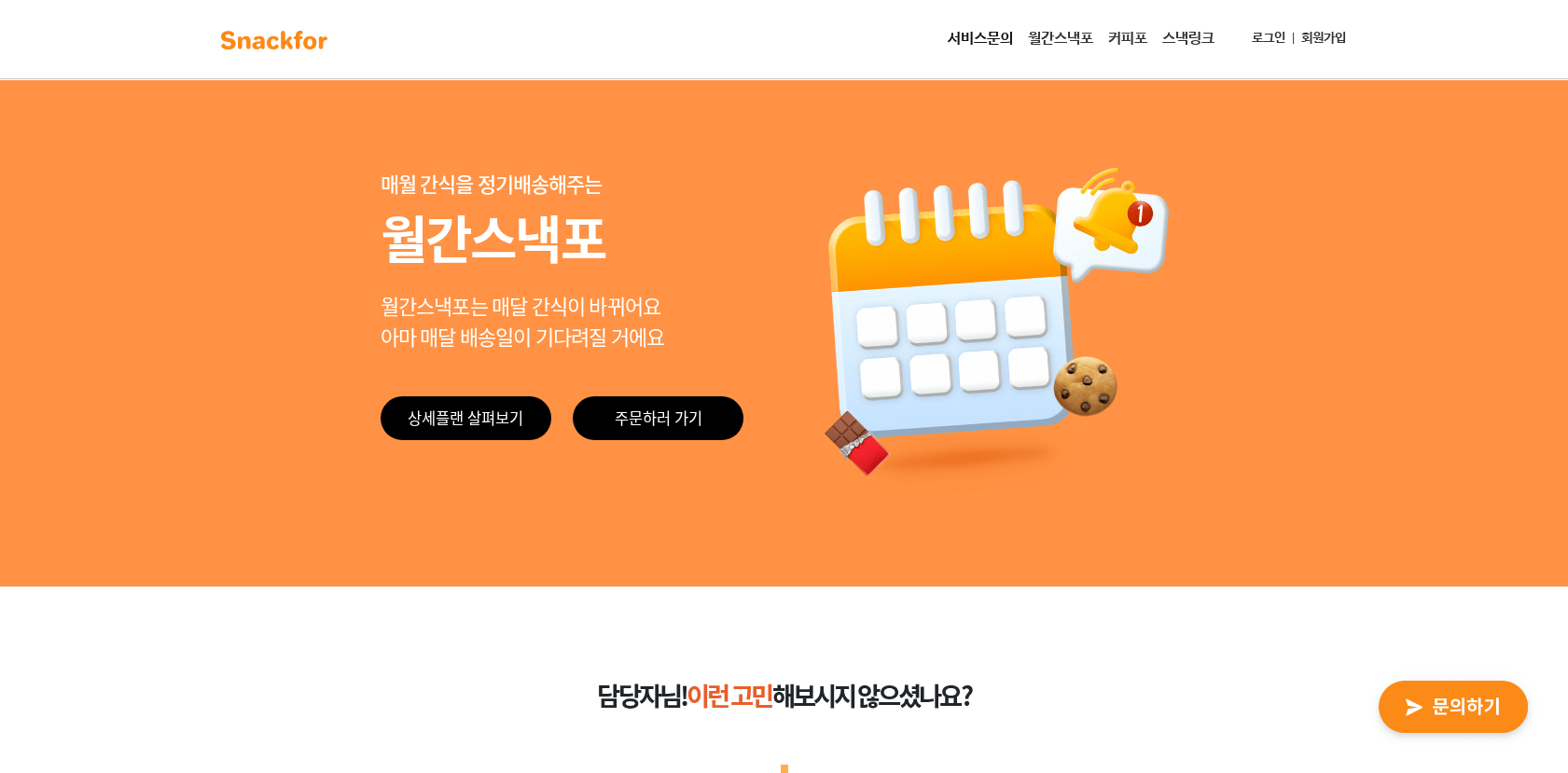 scroll, scrollTop: 0, scrollLeft: 0, axis: both 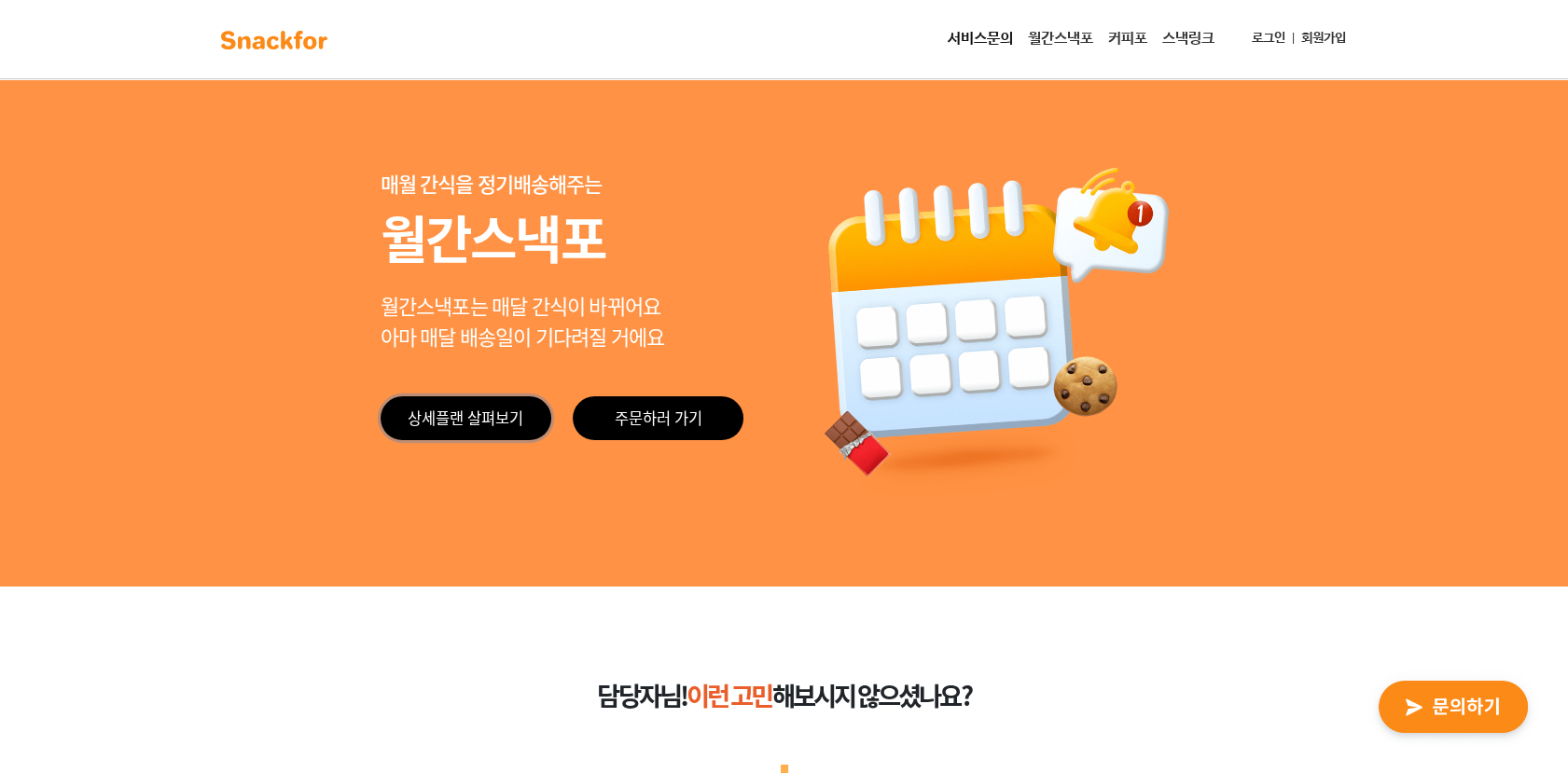 click on "상세플랜 살펴보기" at bounding box center (465, 418) 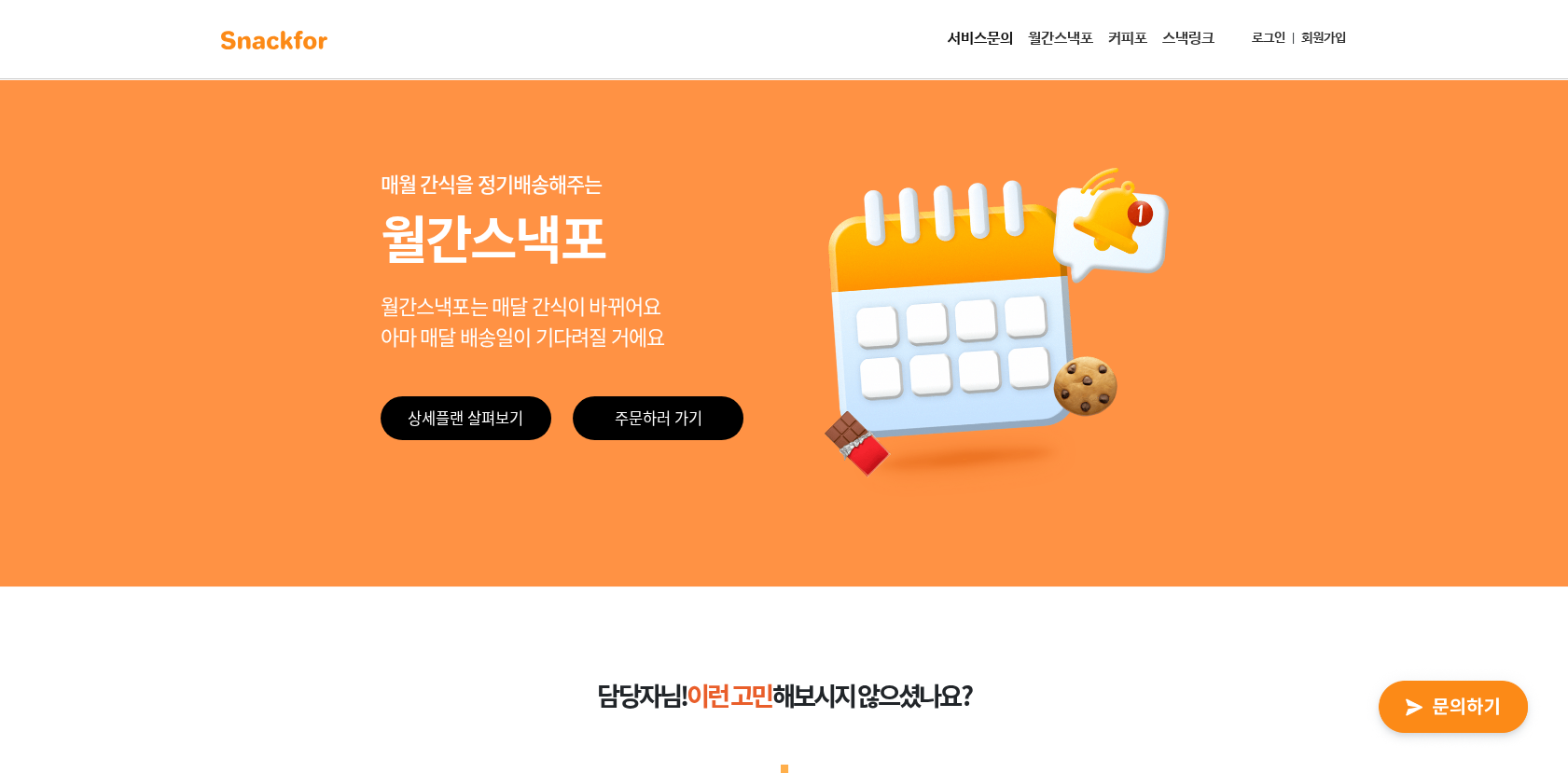 scroll, scrollTop: 1792, scrollLeft: 0, axis: vertical 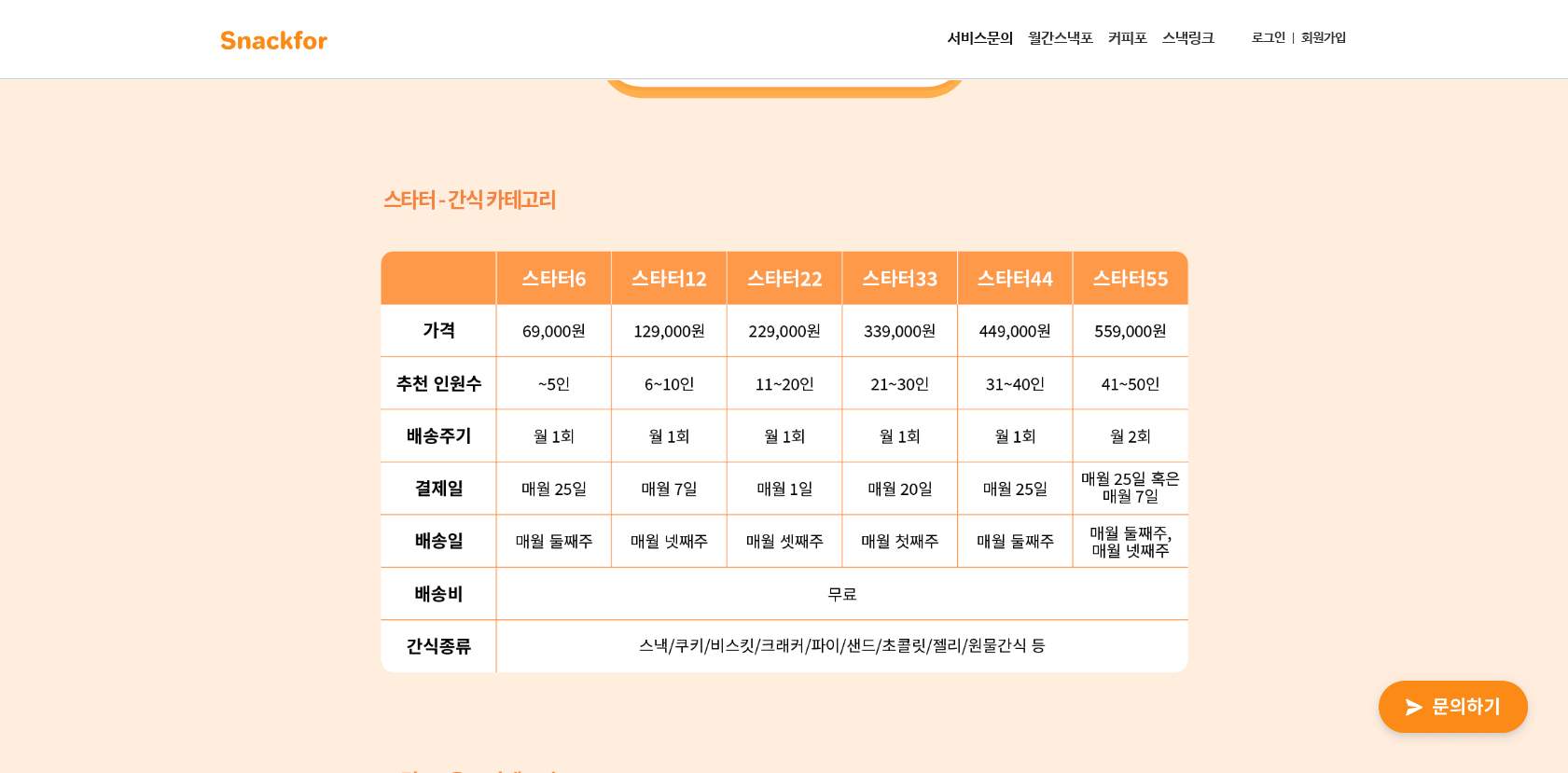 click on "서비스문의" at bounding box center (980, 39) 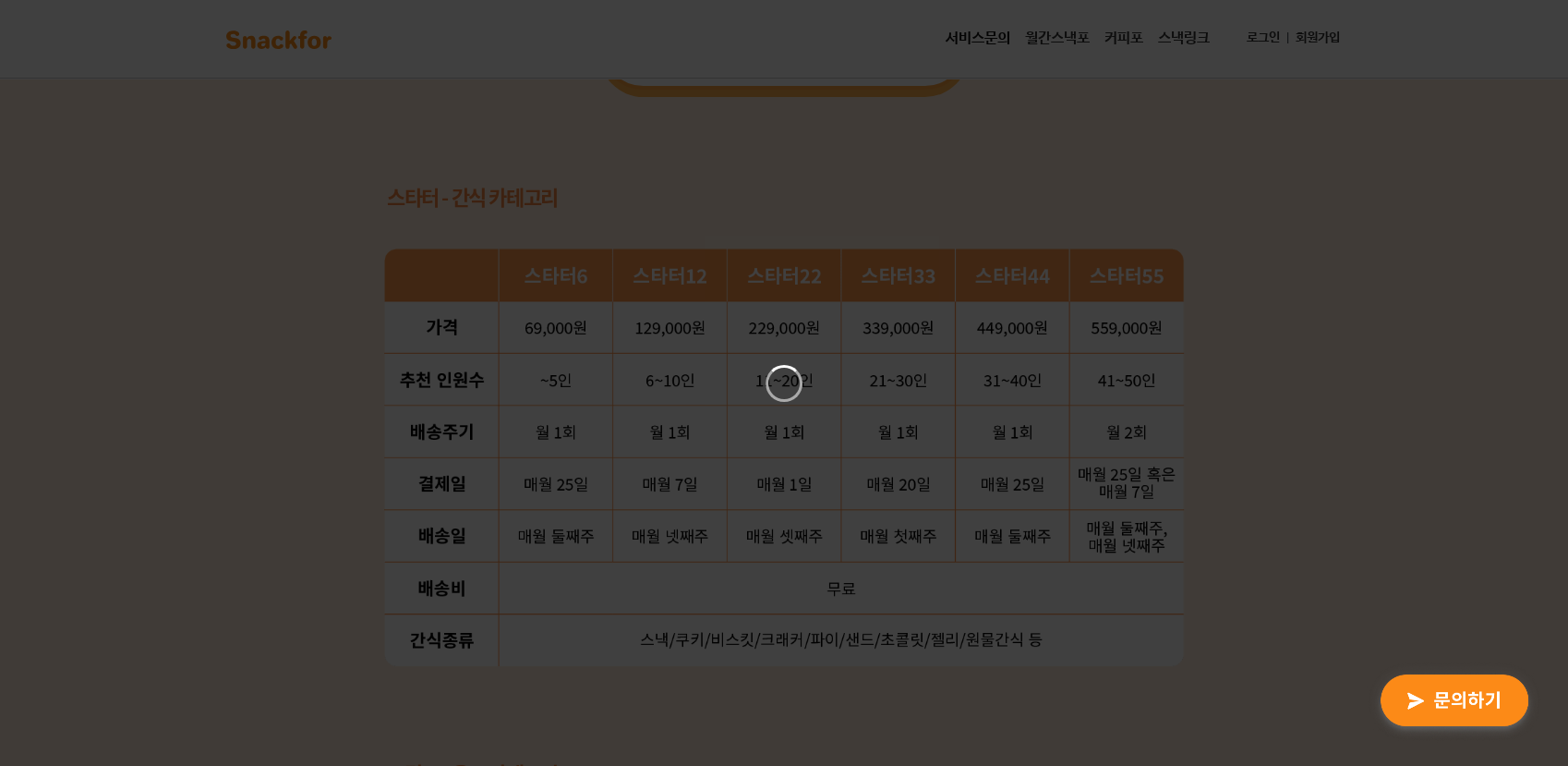 click at bounding box center [784, 383] 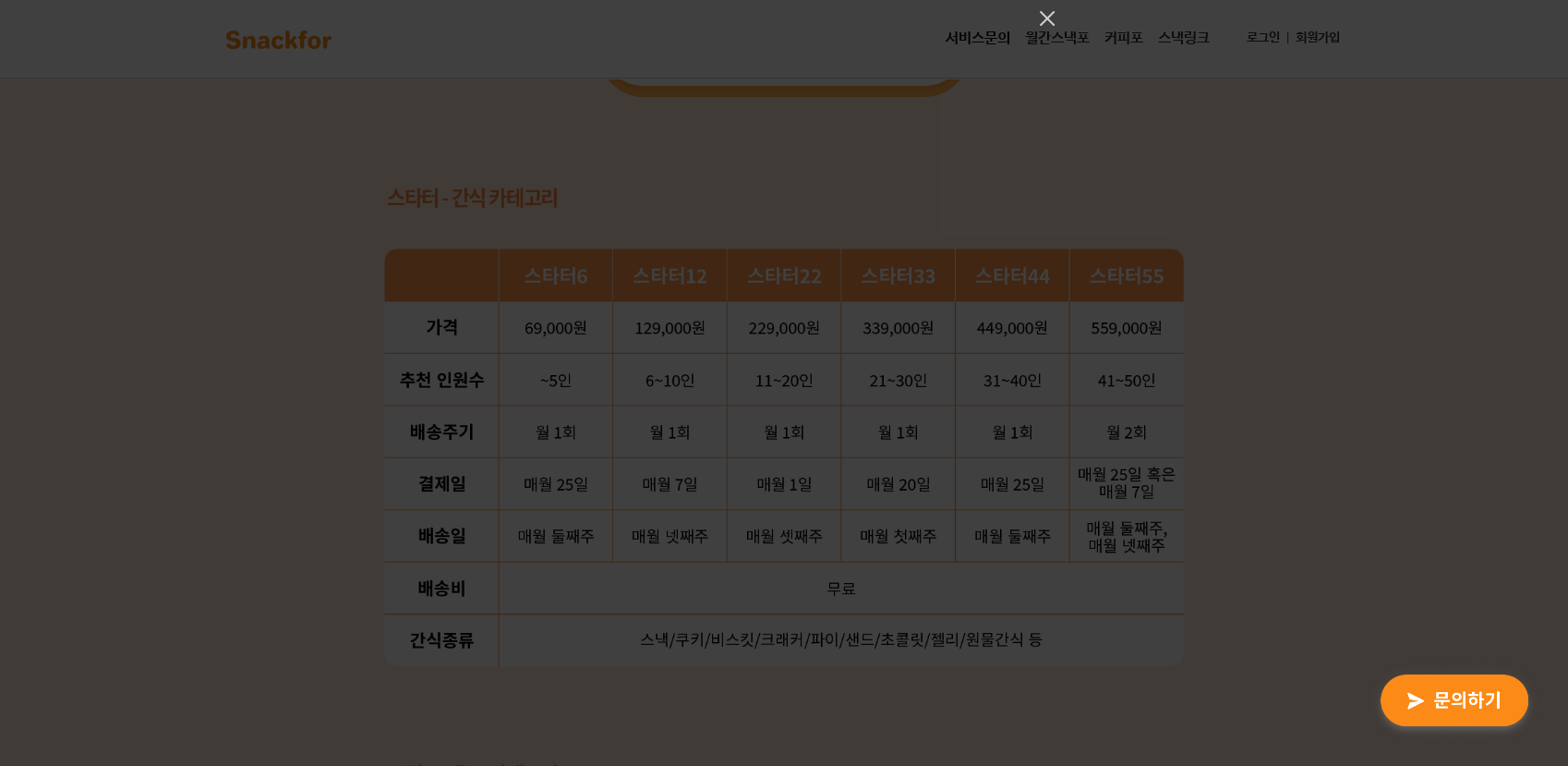 click at bounding box center (784, 383) 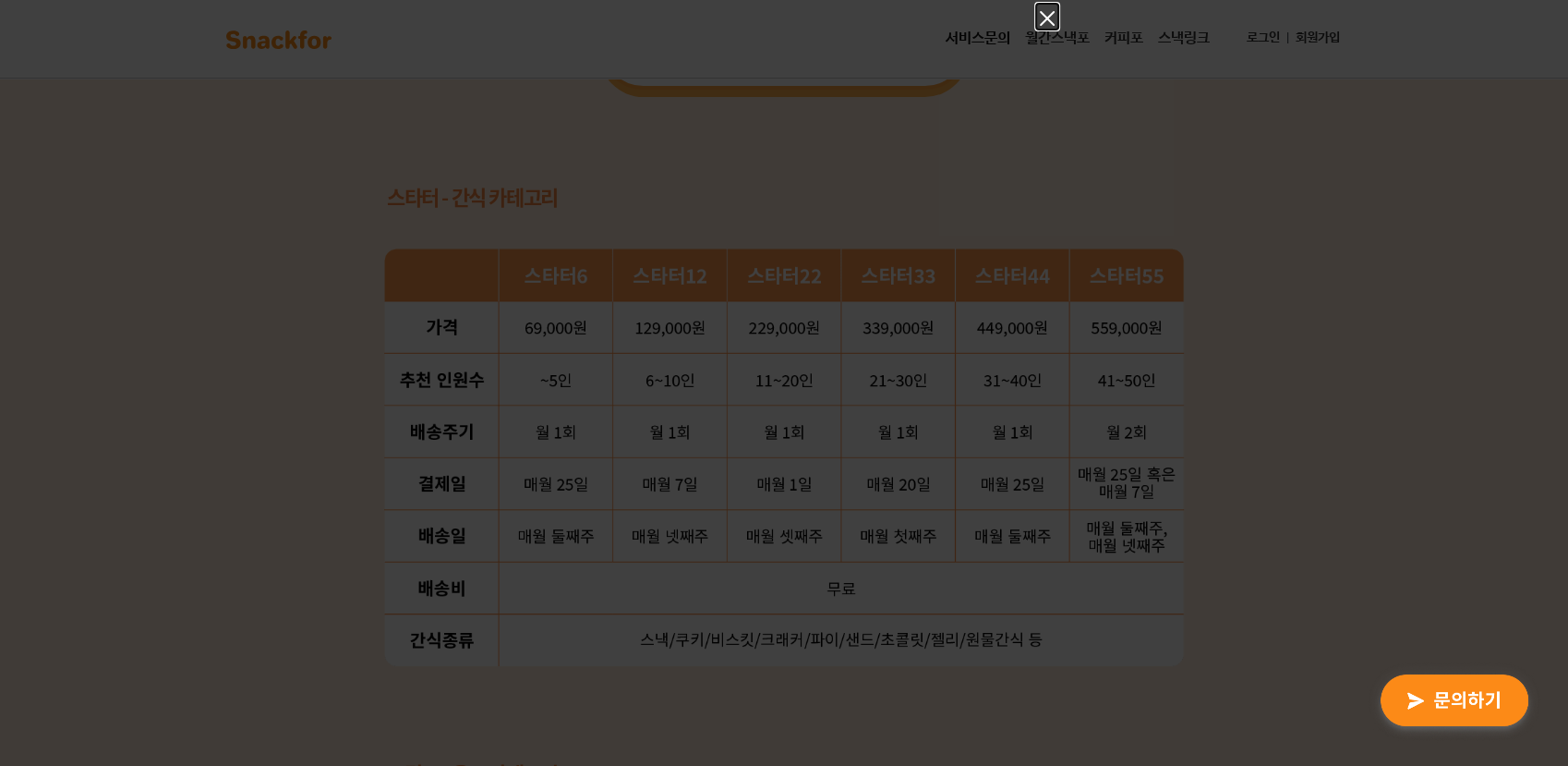 click 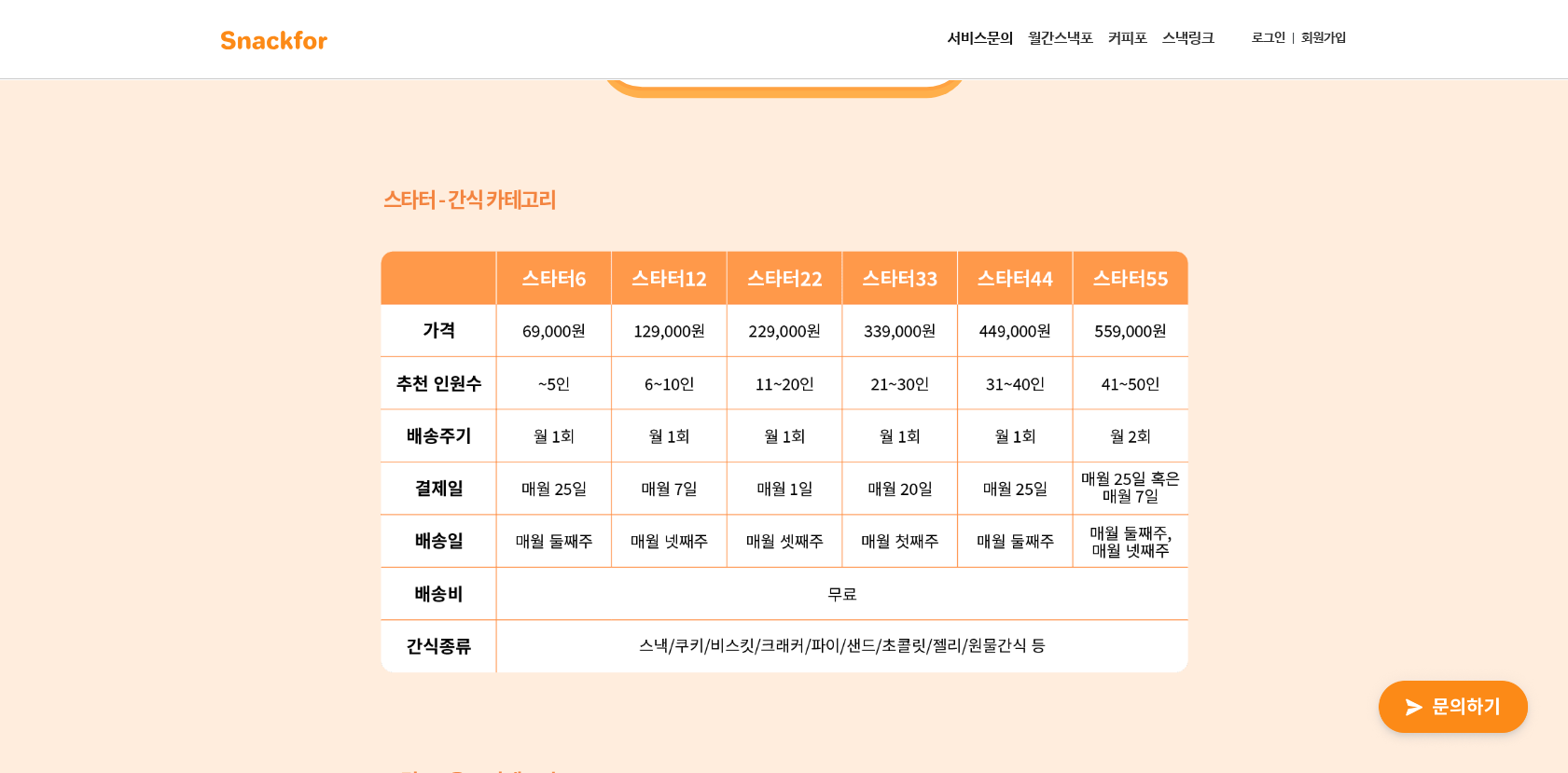 click at bounding box center (274, 40) 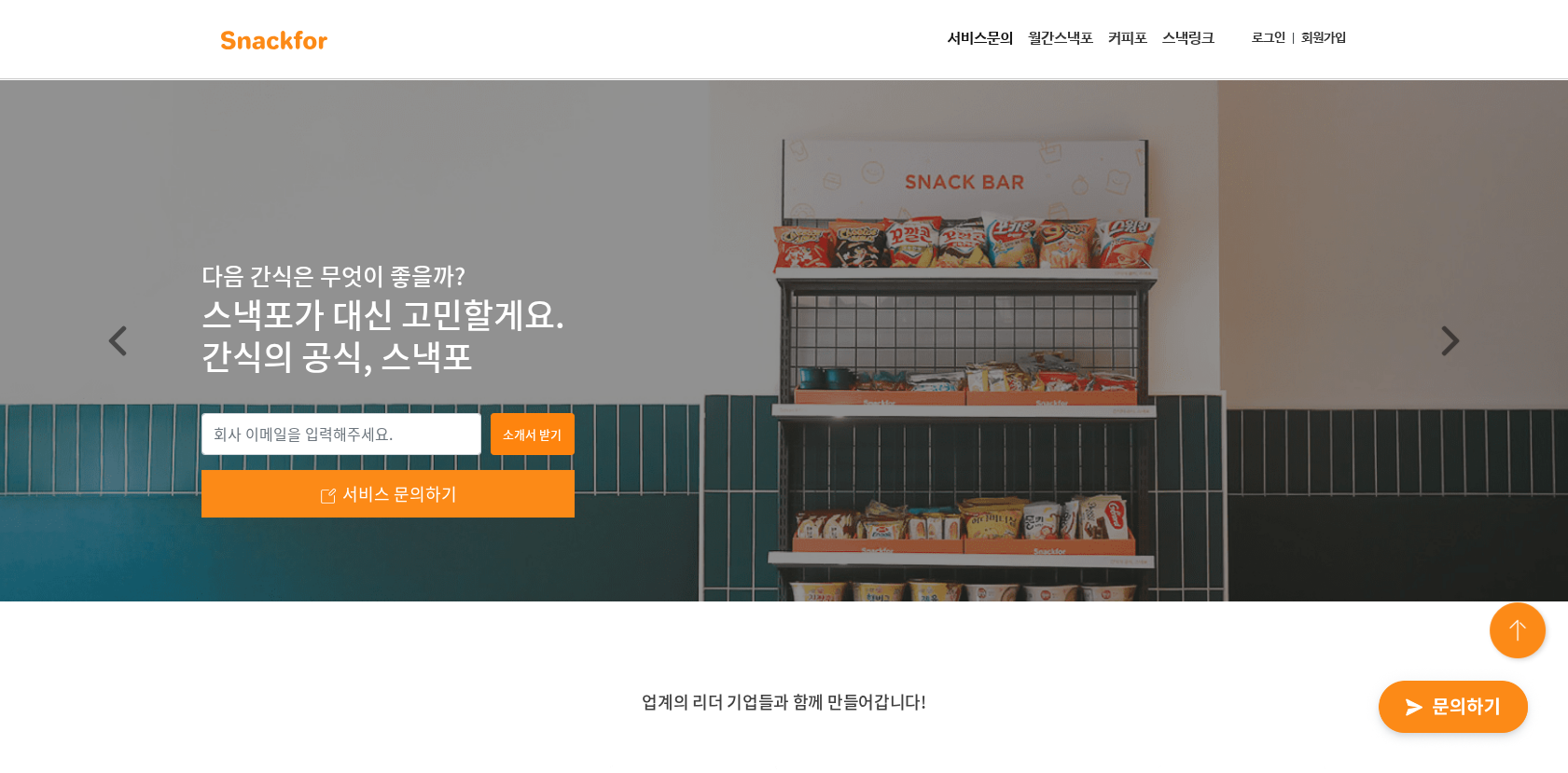 scroll, scrollTop: 0, scrollLeft: 0, axis: both 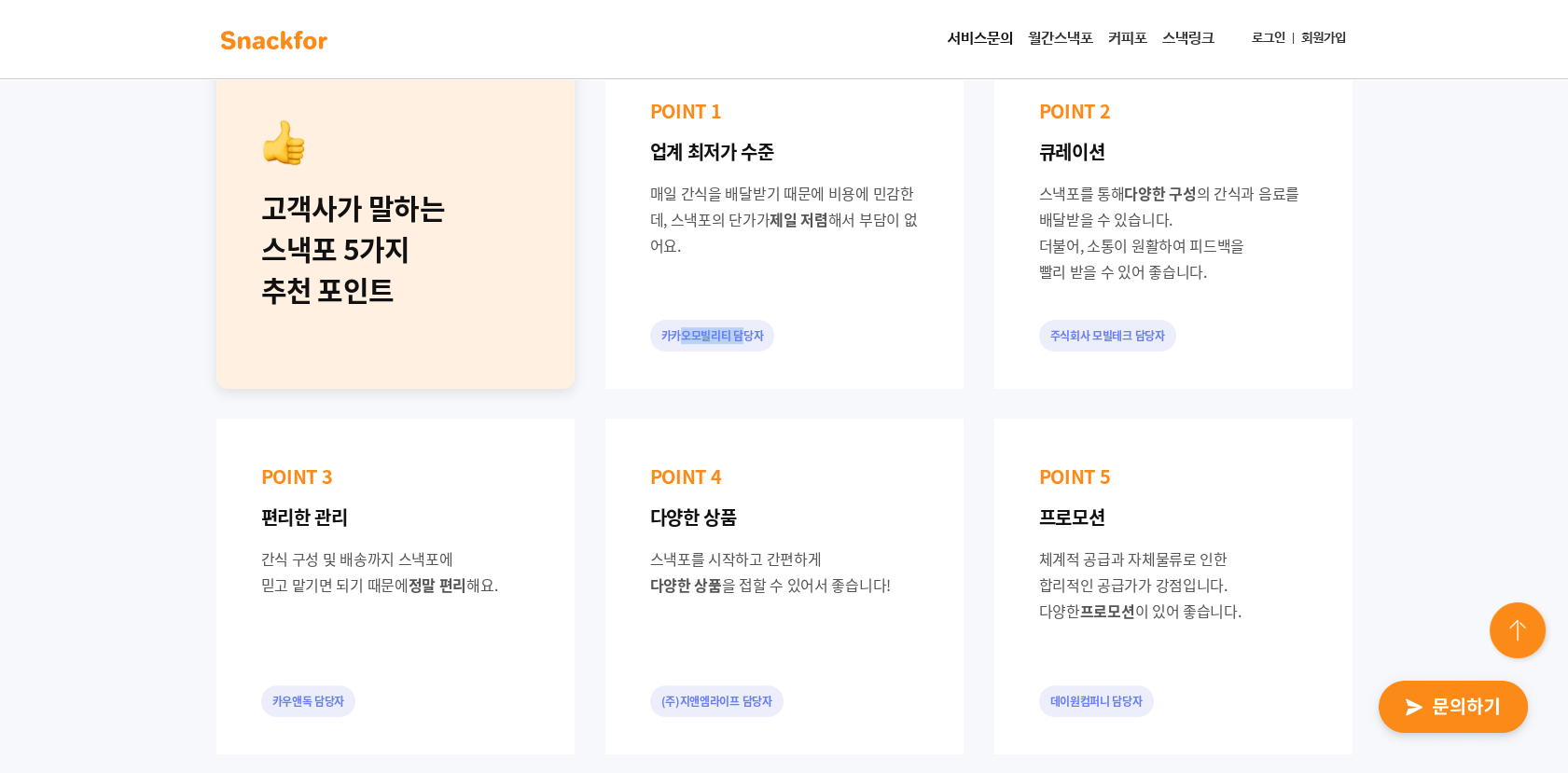 drag, startPoint x: 741, startPoint y: 334, endPoint x: 683, endPoint y: 338, distance: 58.1378 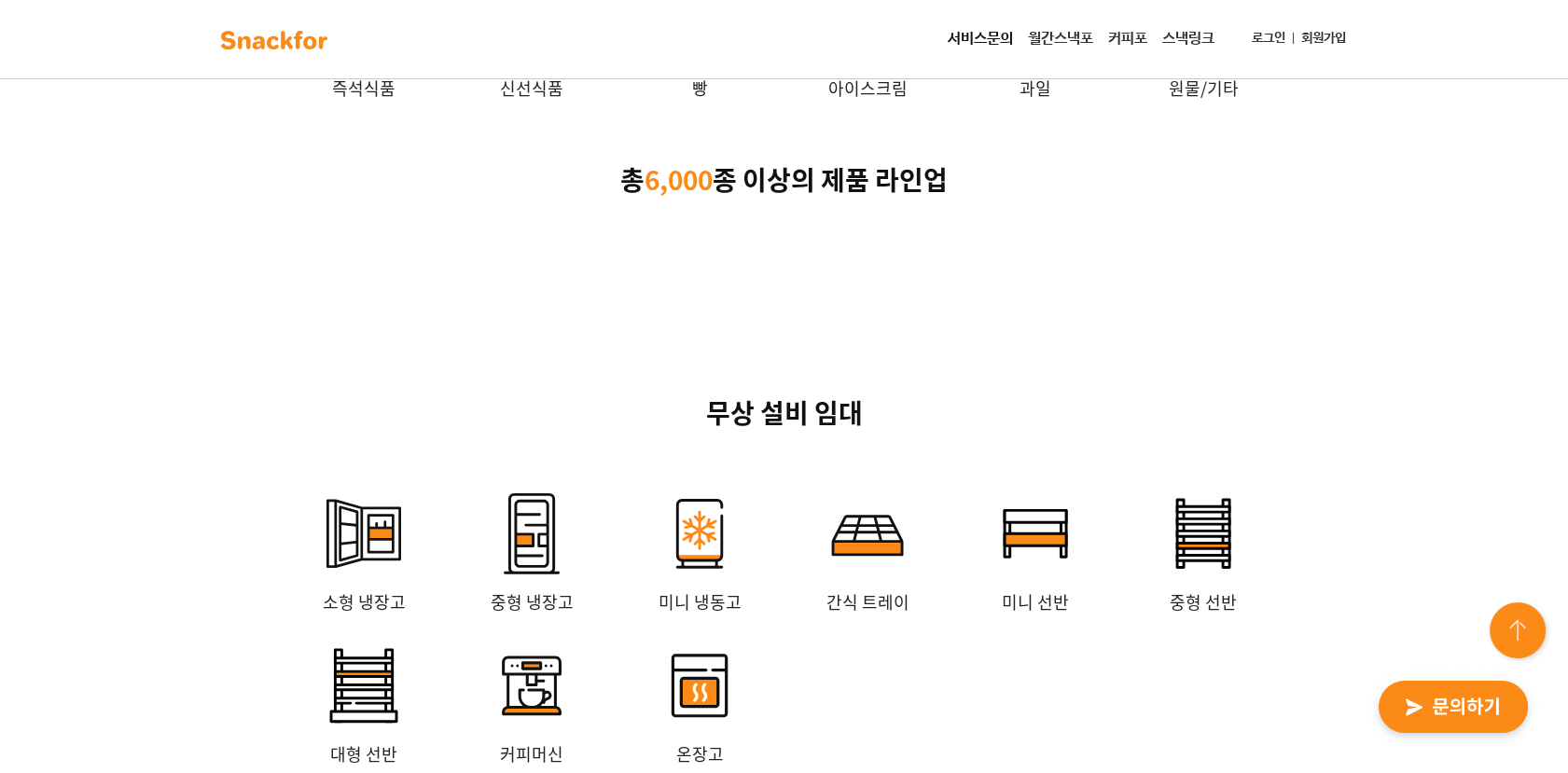 scroll, scrollTop: 3937, scrollLeft: 0, axis: vertical 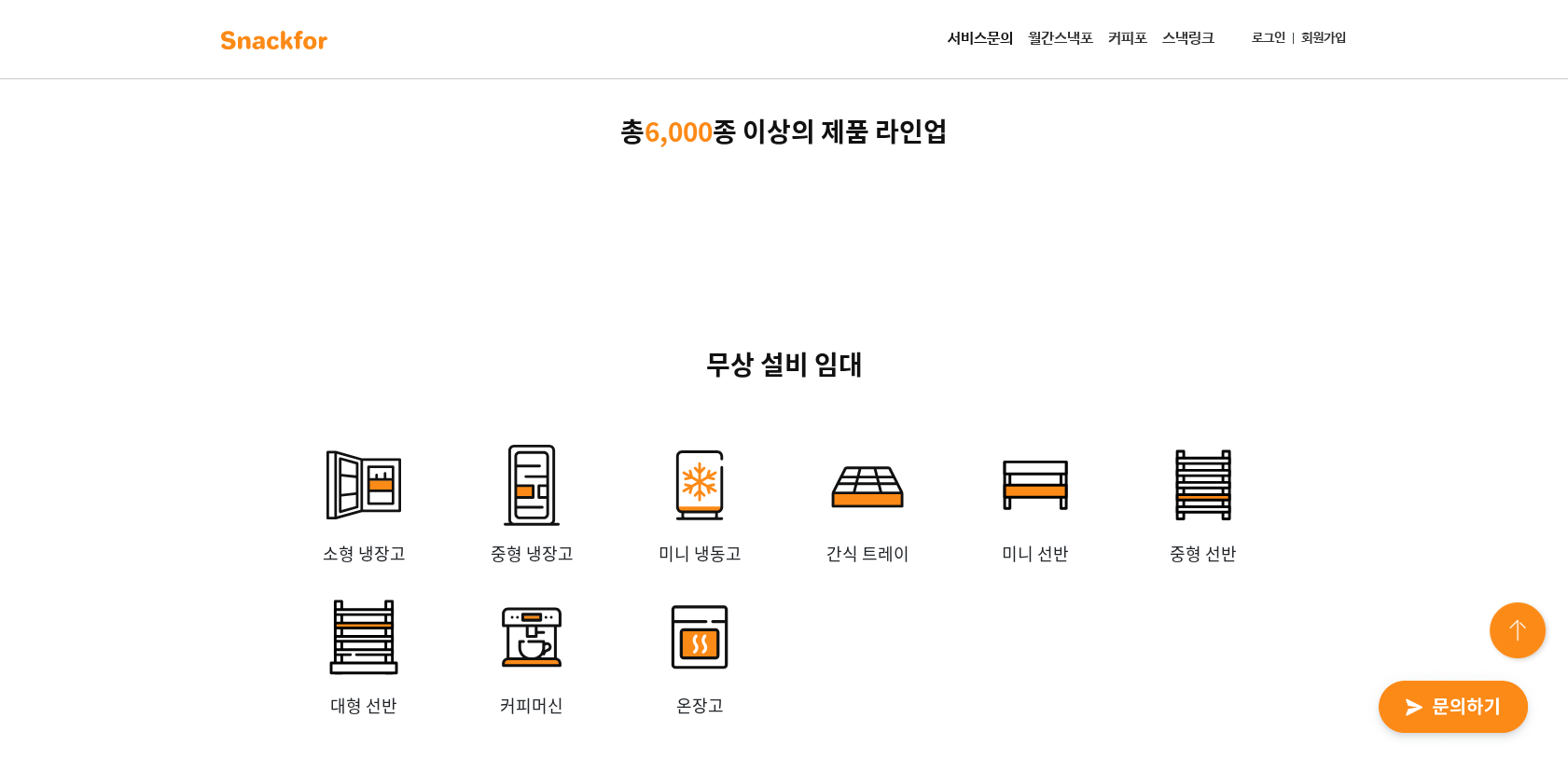 click at bounding box center [1035, -38] 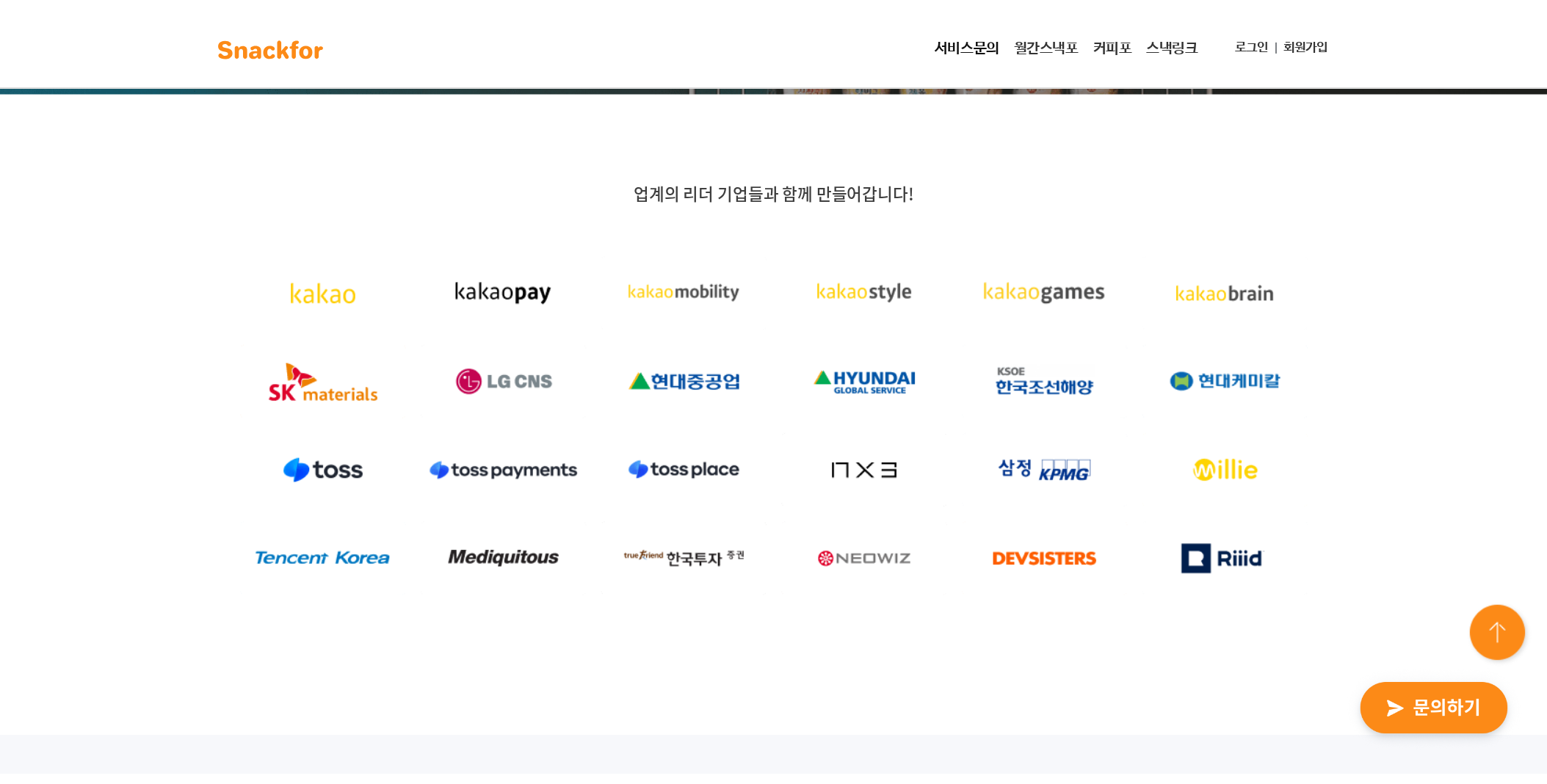 scroll, scrollTop: 407, scrollLeft: 0, axis: vertical 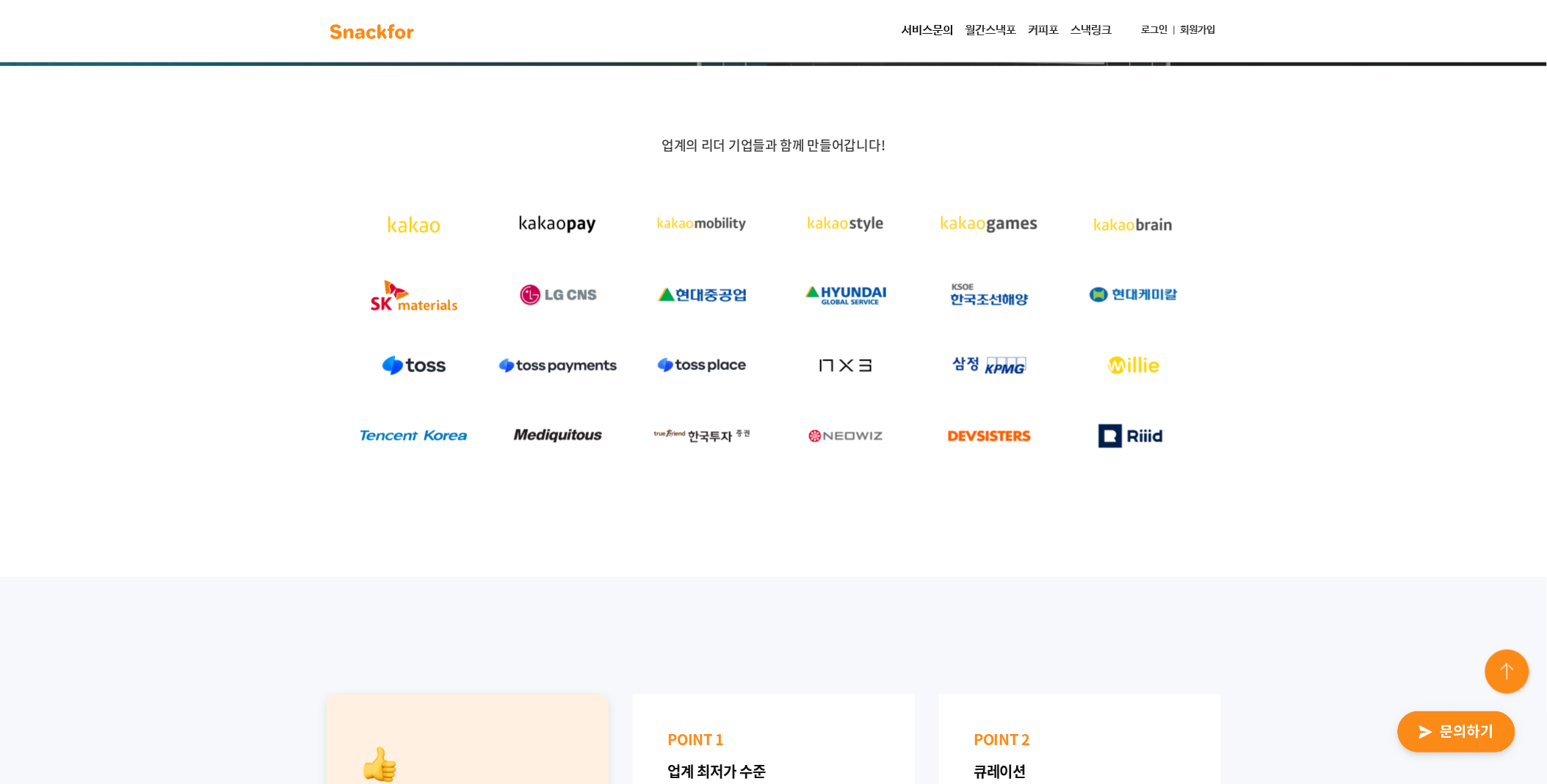 click on "업계의 리더 기업들과 함께 만들어갑니다!" at bounding box center [773, 322] 